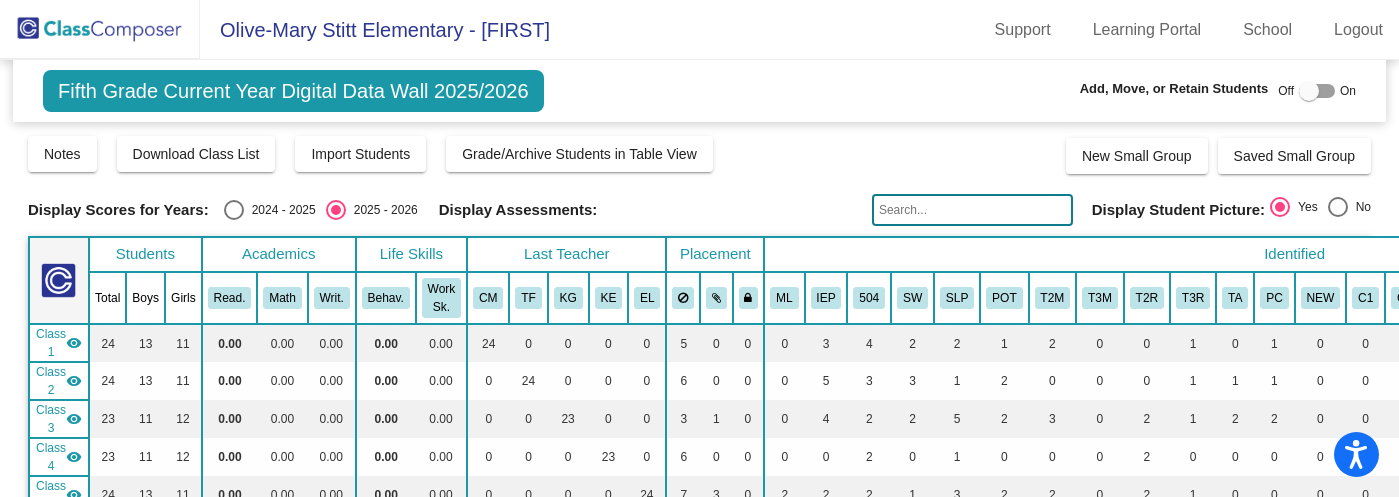 scroll, scrollTop: 0, scrollLeft: 0, axis: both 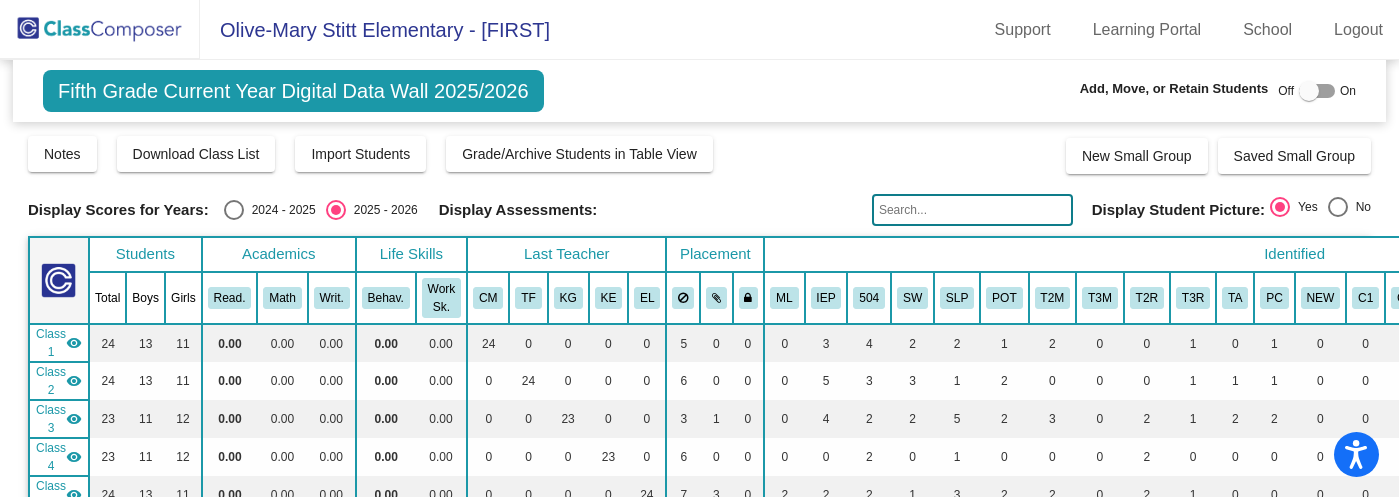 click on "Class 1" 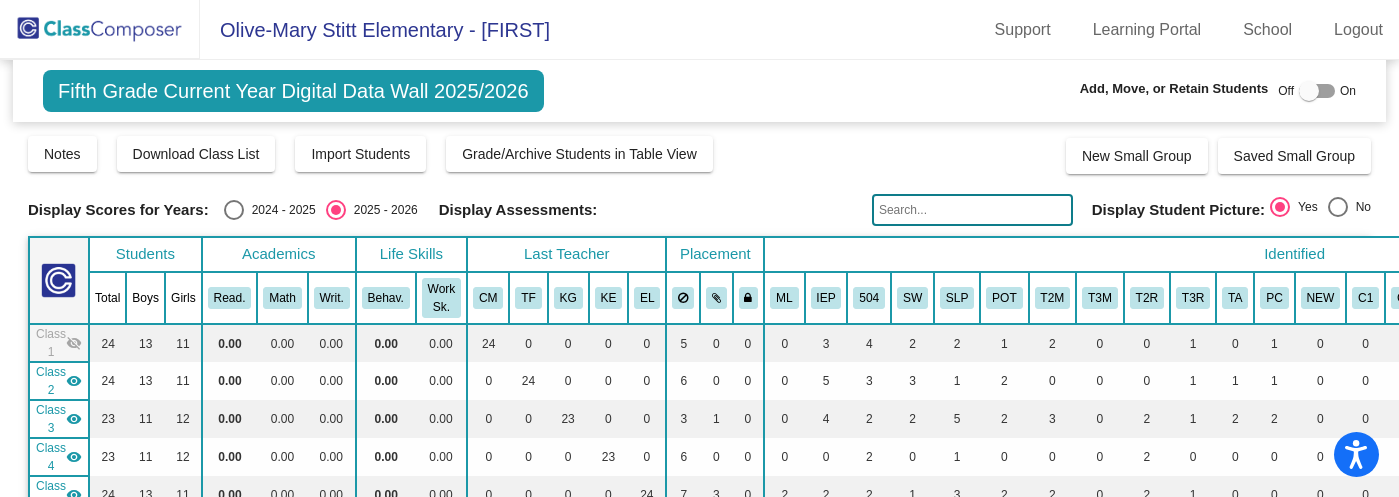 click on "Class 1" 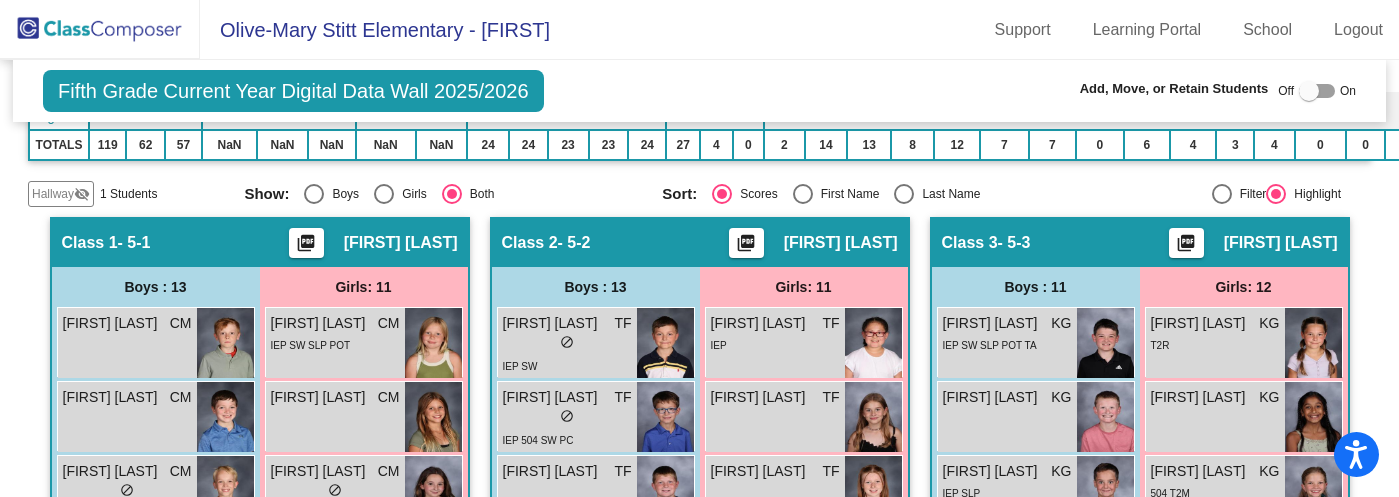 scroll, scrollTop: 390, scrollLeft: 0, axis: vertical 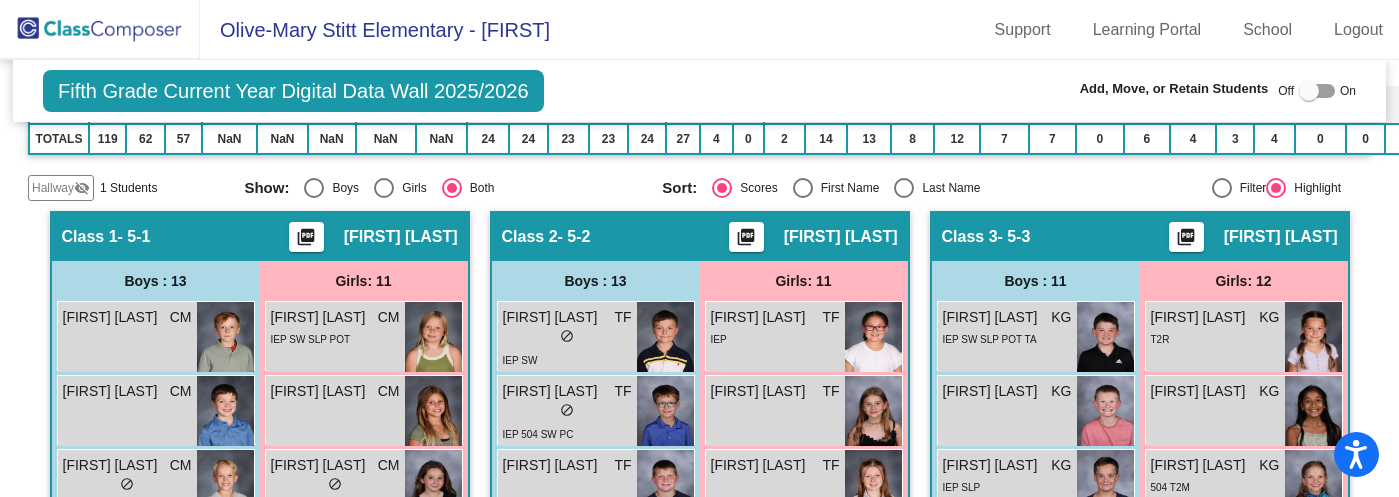 click at bounding box center [904, 188] 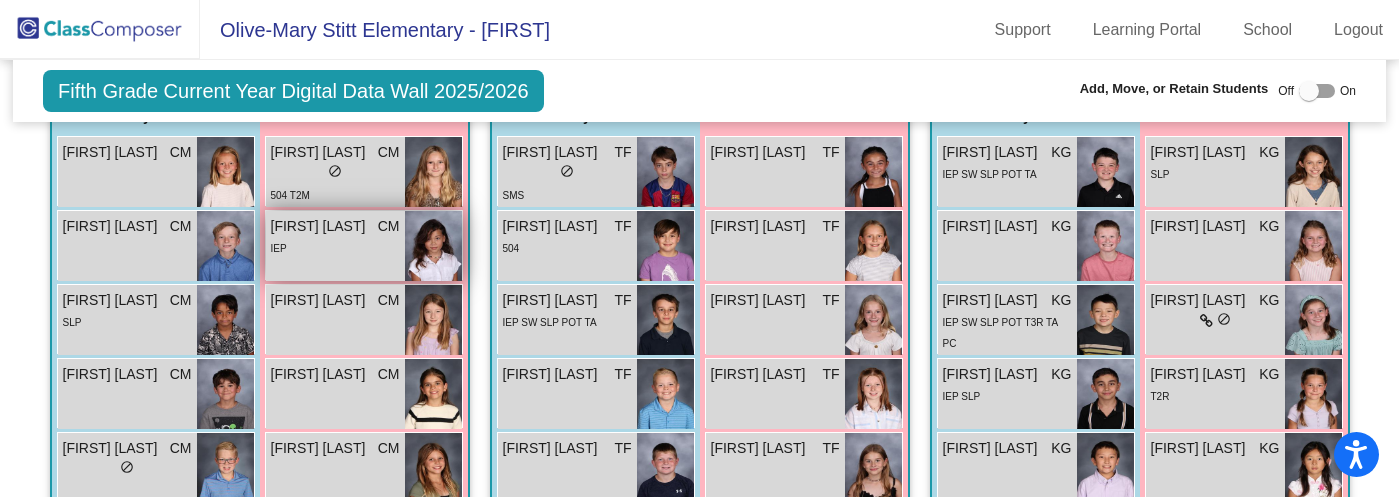 scroll, scrollTop: 557, scrollLeft: 0, axis: vertical 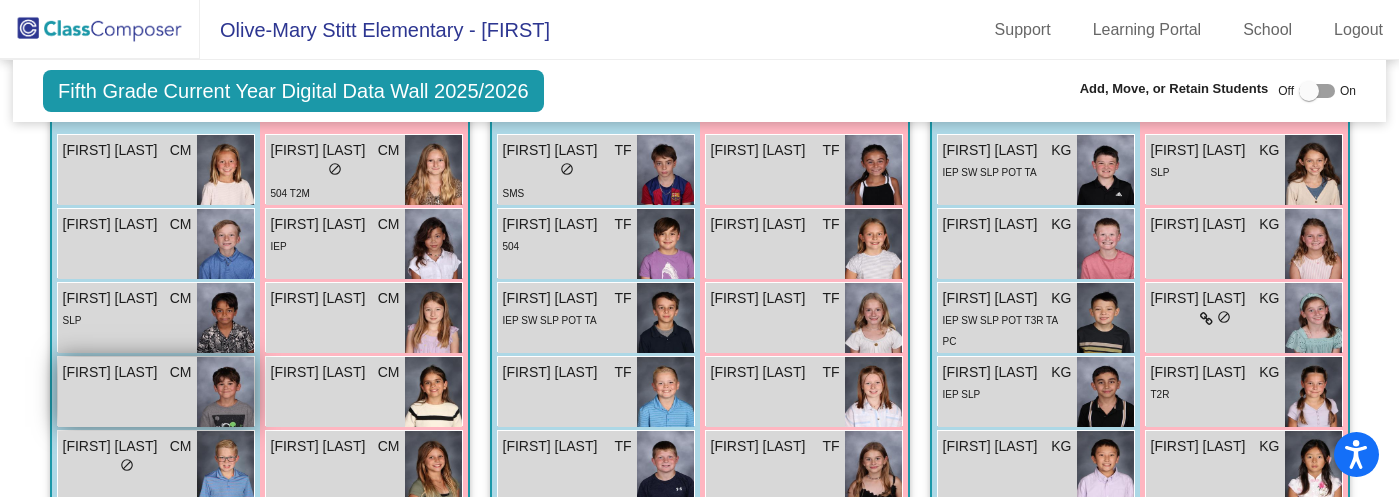 click on "[FIRST] [LAST]" at bounding box center [113, 372] 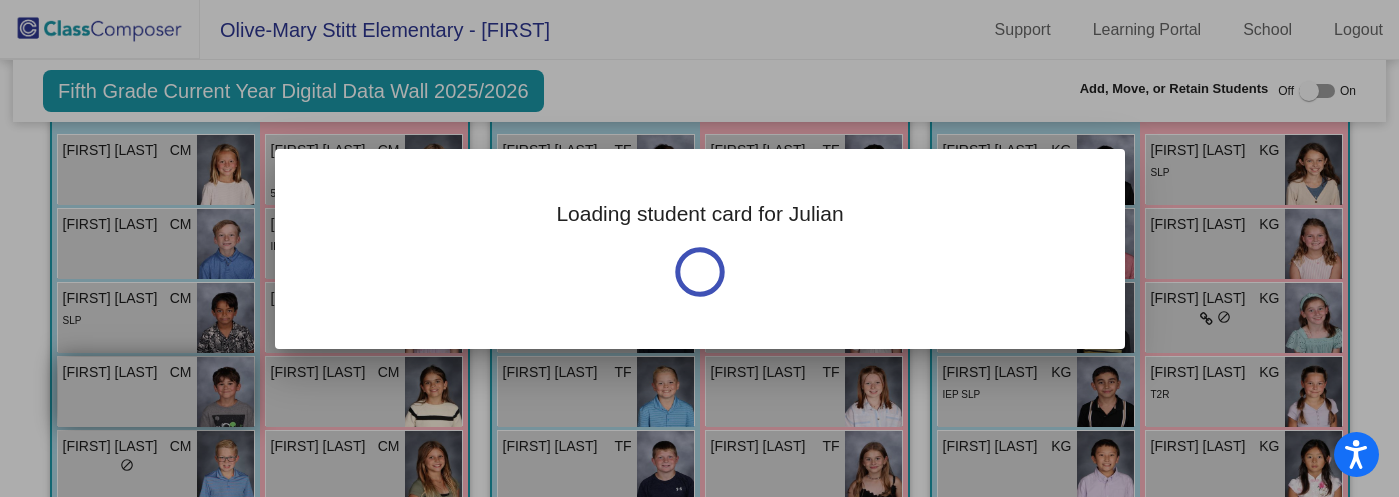 click at bounding box center [699, 248] 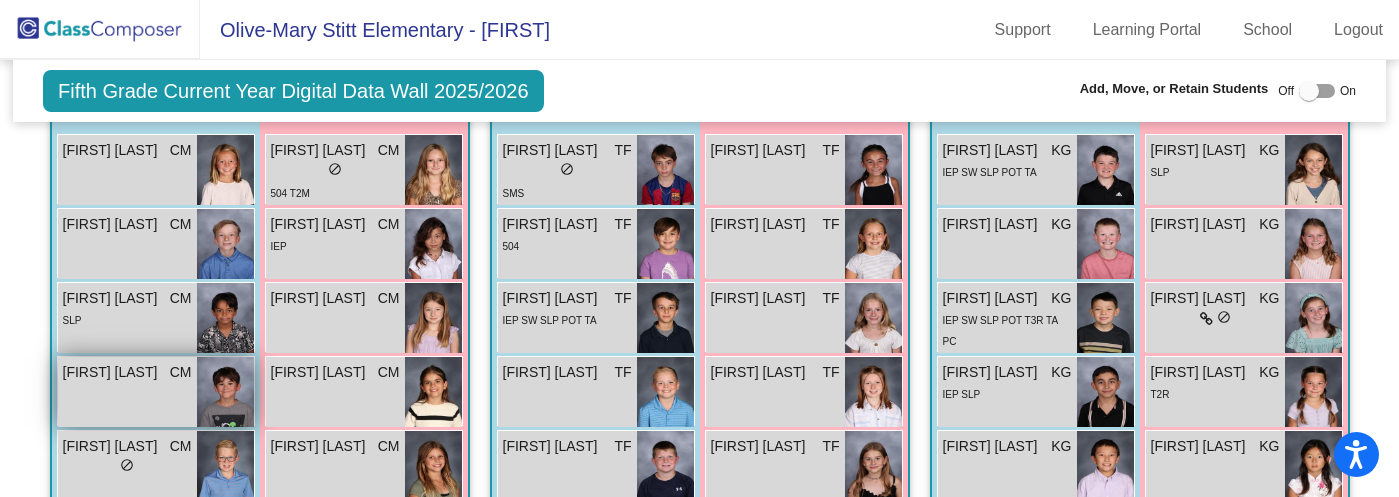 click on "[FIRST] [LAST]" at bounding box center (113, 372) 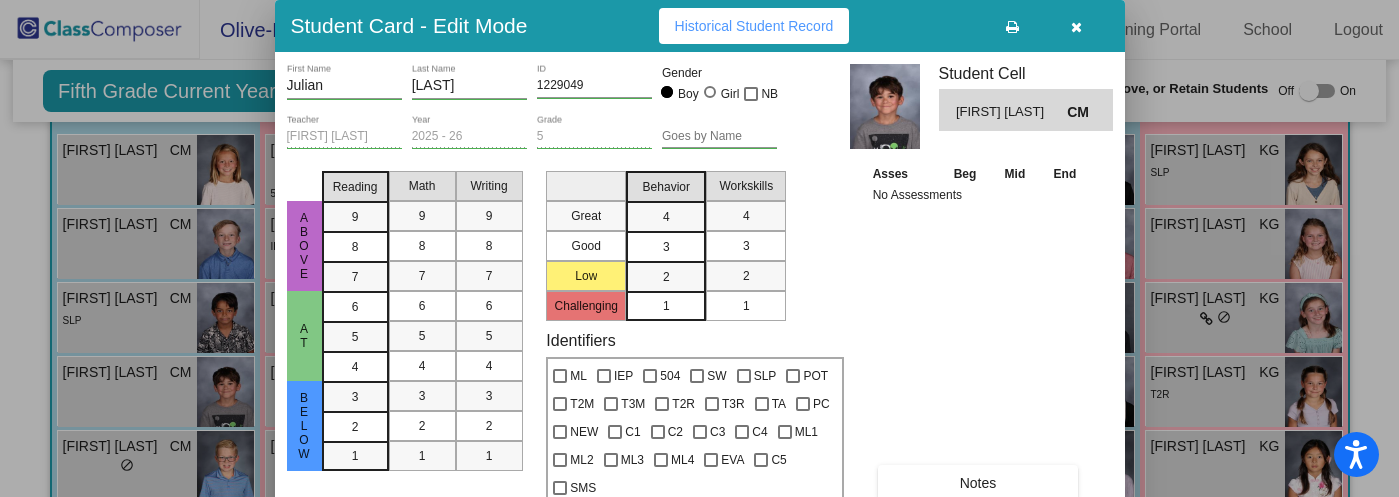 click at bounding box center (1076, 27) 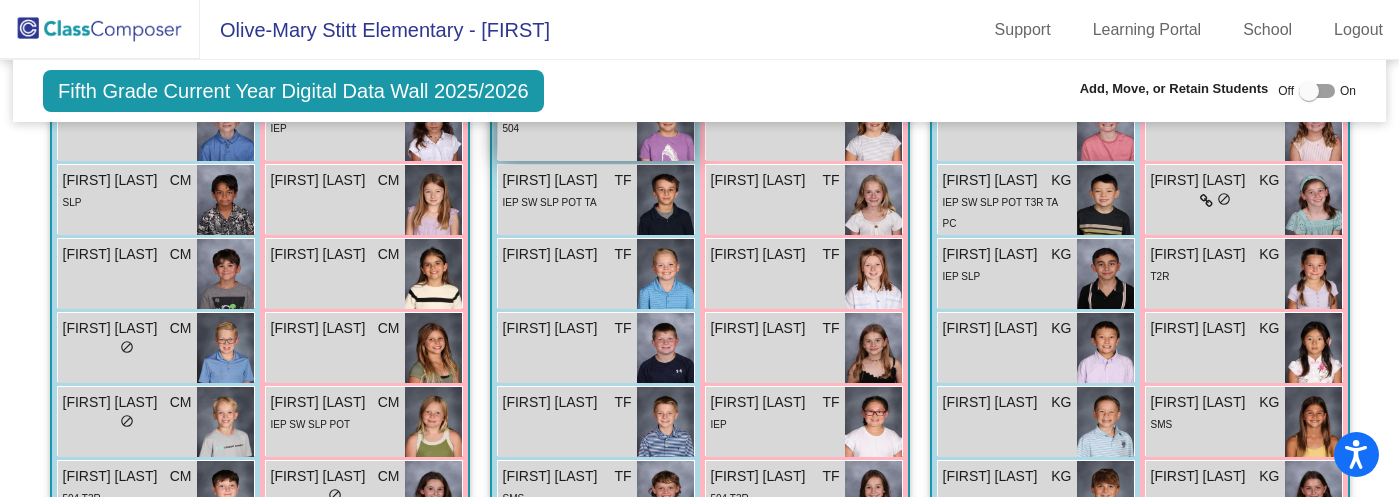scroll, scrollTop: 687, scrollLeft: 0, axis: vertical 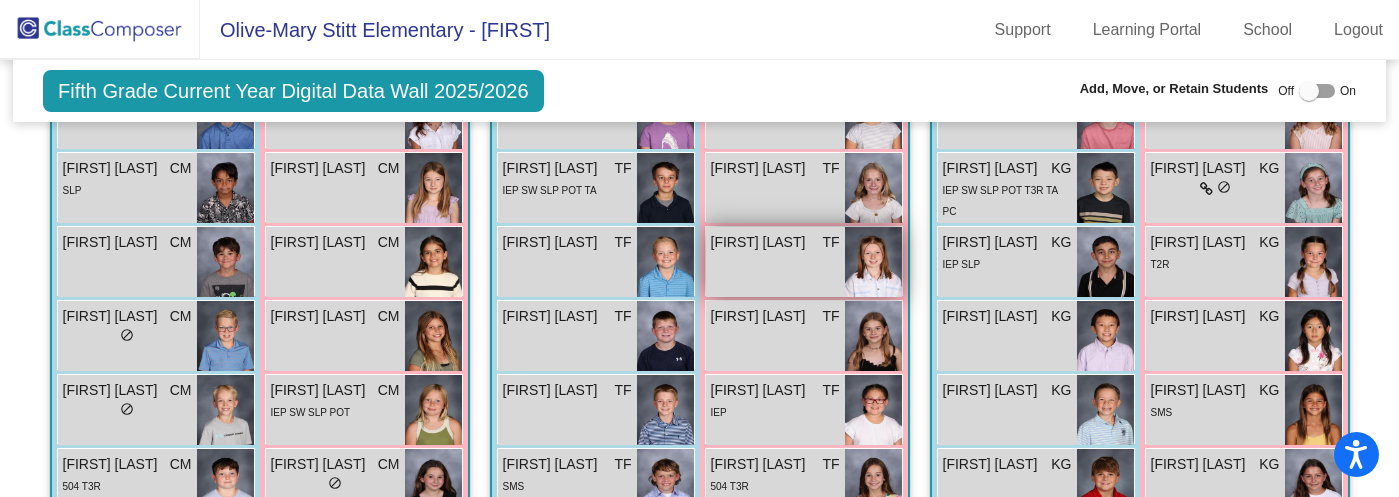click on "[FIRST] [LAST]" at bounding box center (761, 242) 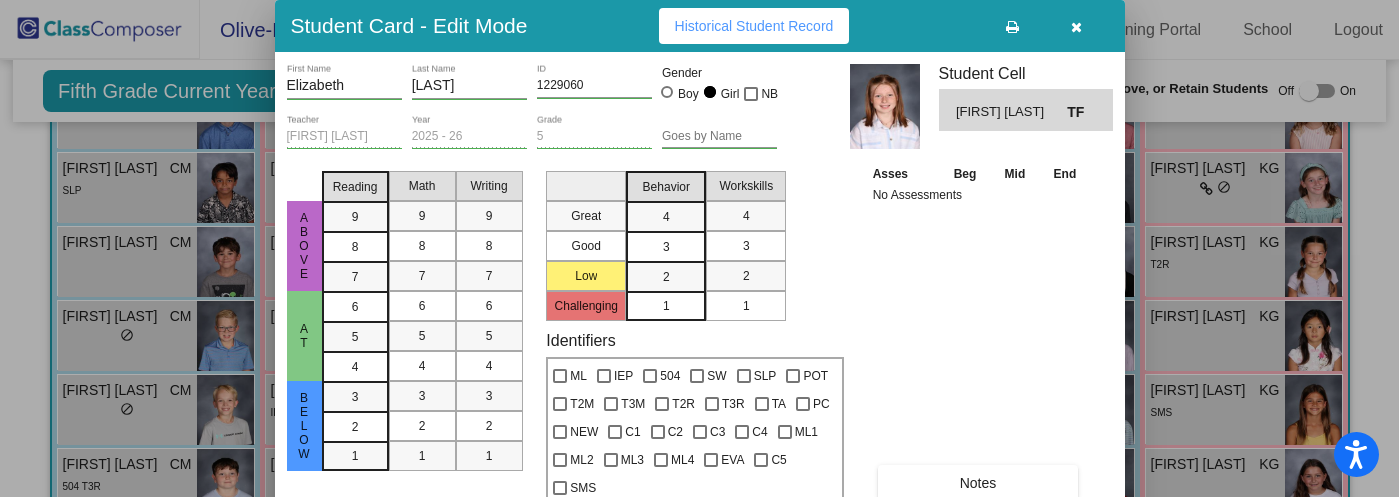 click at bounding box center [1077, 26] 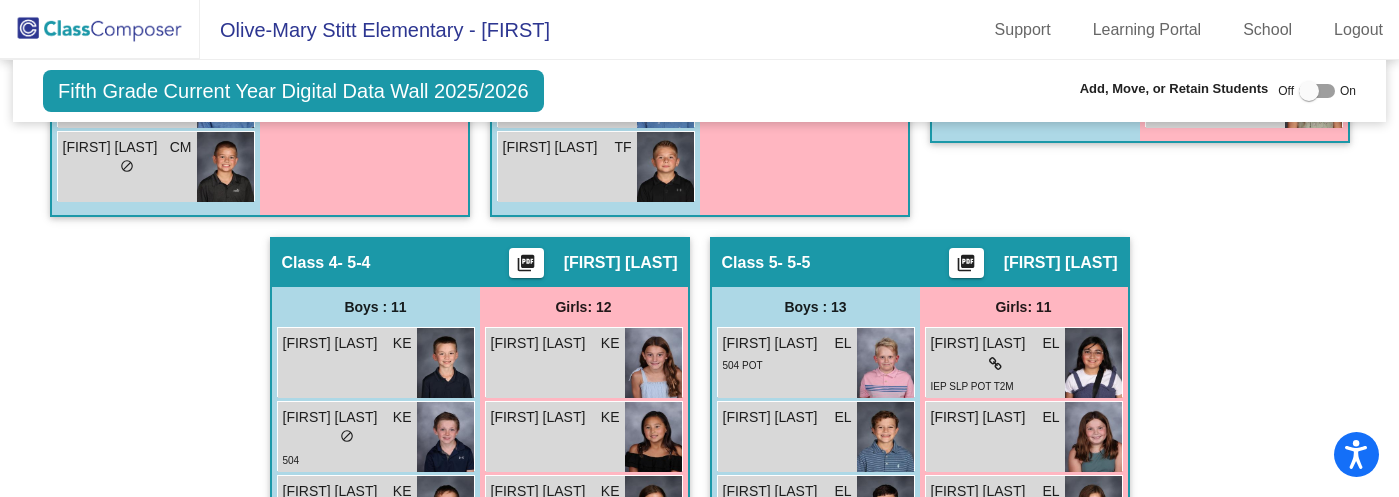 scroll, scrollTop: 1450, scrollLeft: 0, axis: vertical 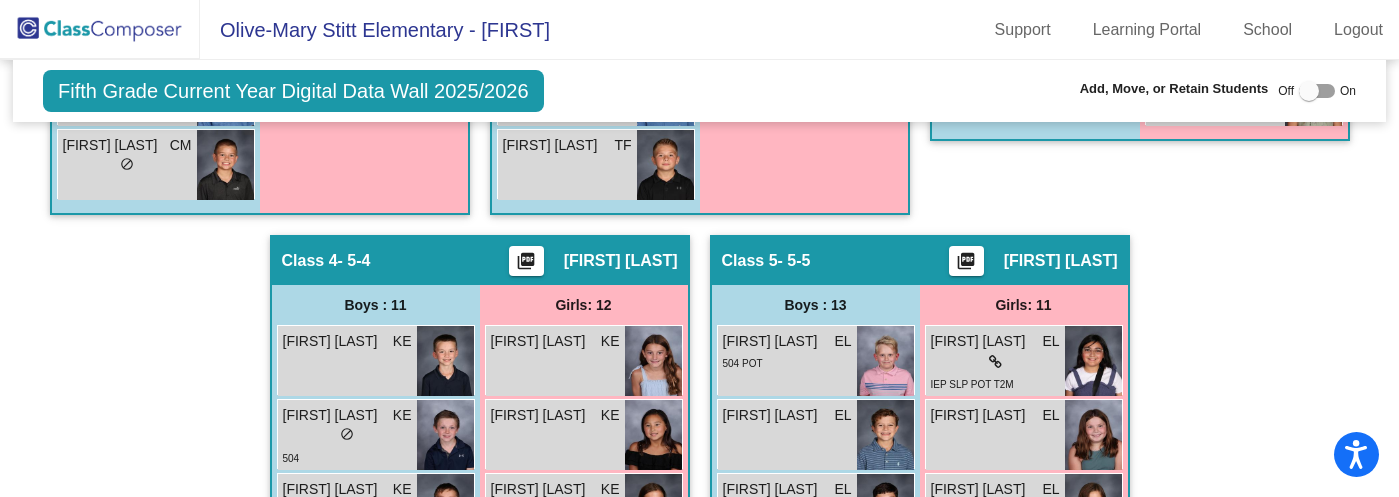 click 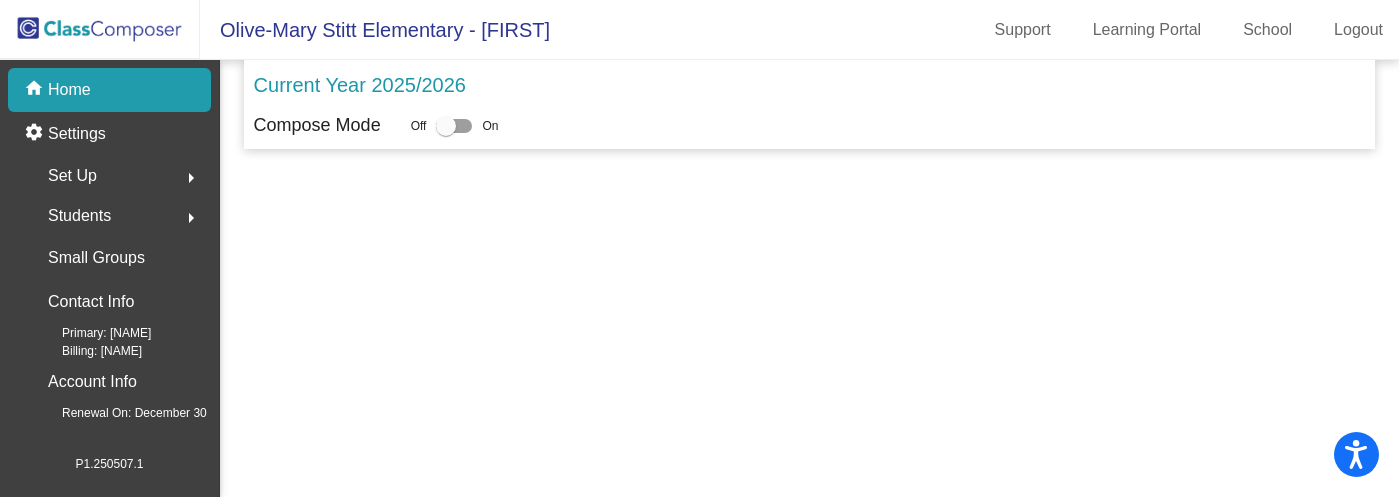 scroll, scrollTop: 0, scrollLeft: 0, axis: both 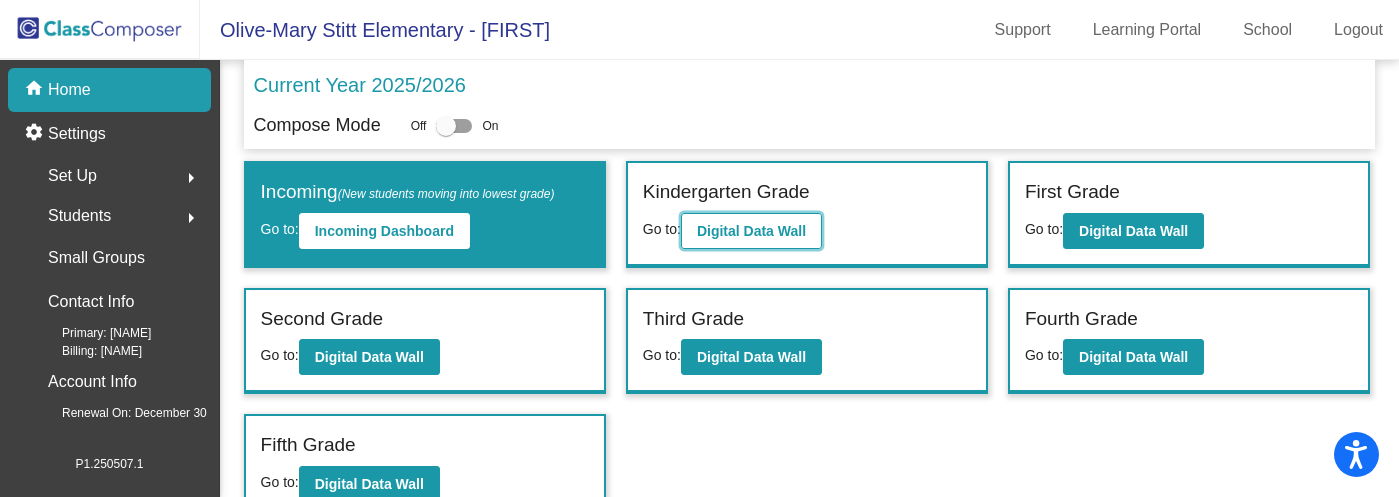 click on "Digital Data Wall" 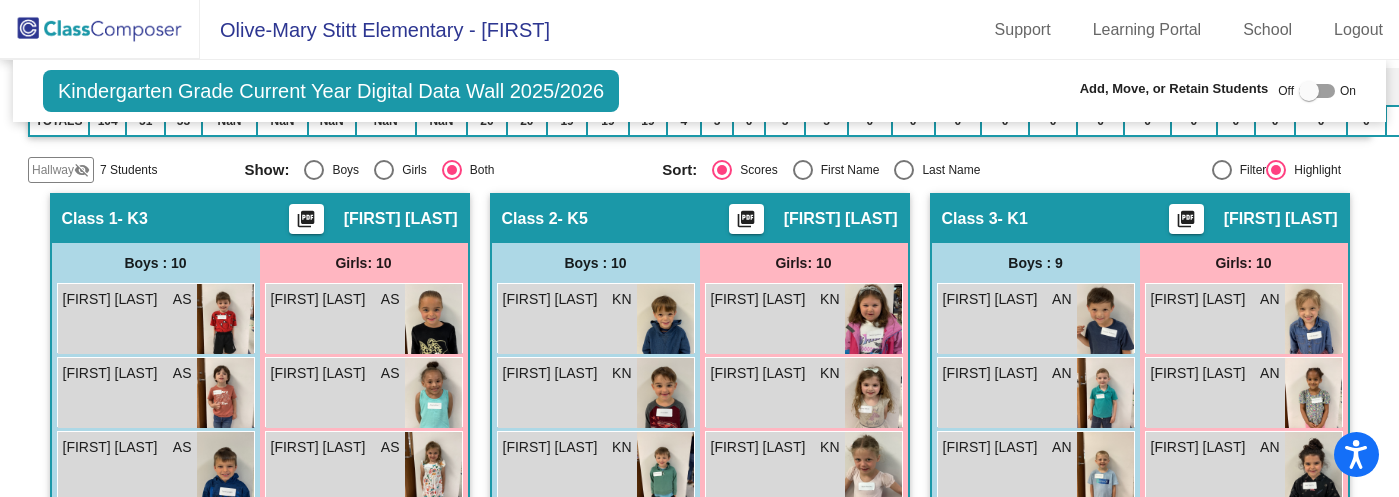 scroll, scrollTop: 415, scrollLeft: 0, axis: vertical 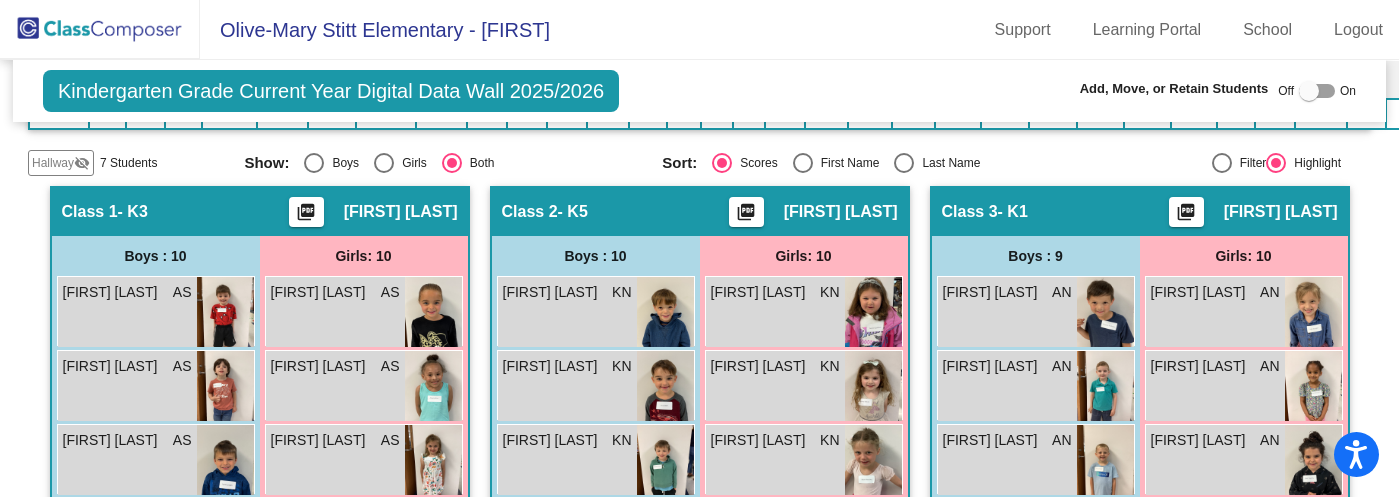click 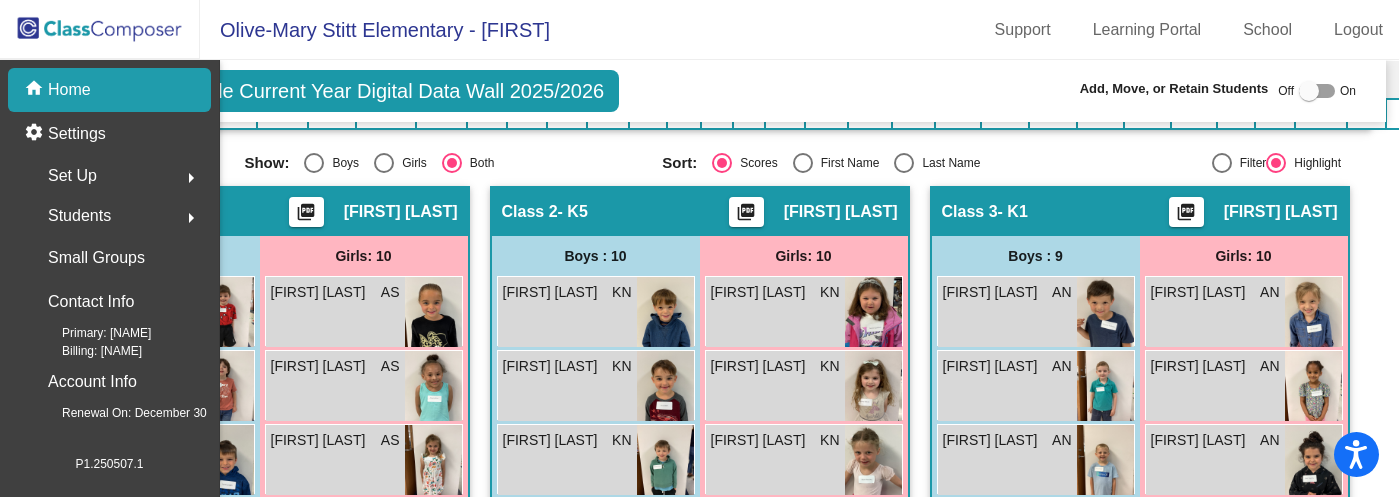 scroll, scrollTop: 0, scrollLeft: 0, axis: both 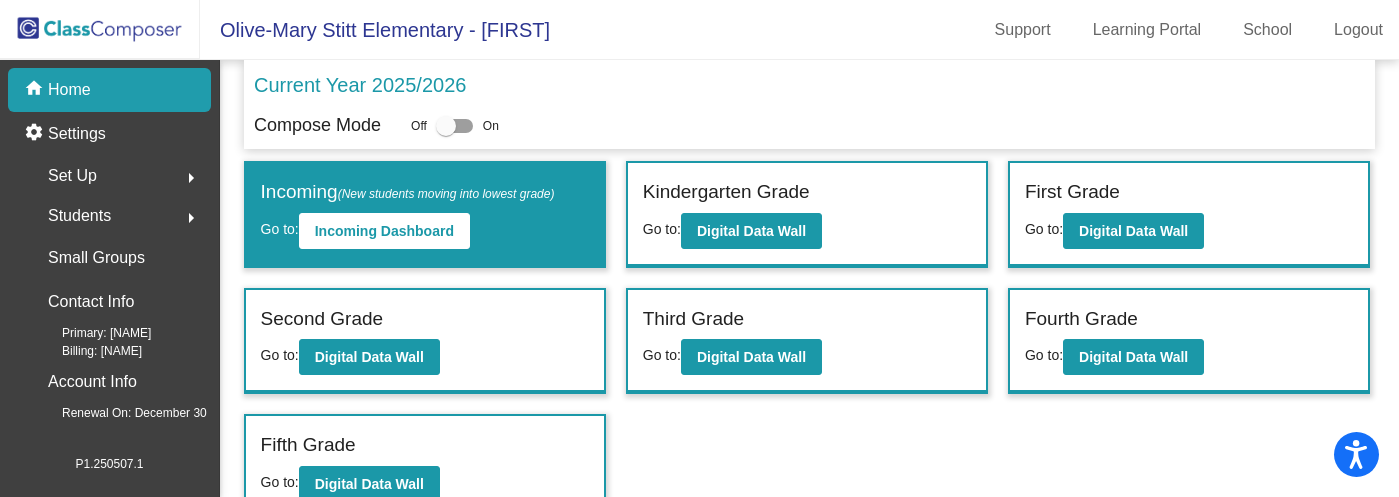 click on "Students" 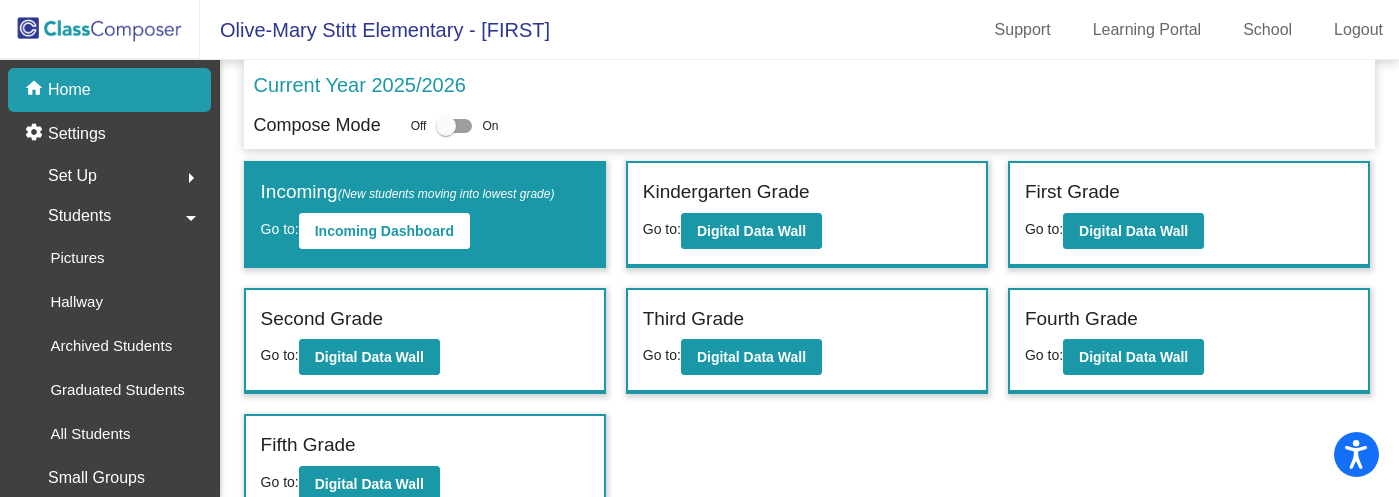 click on "Students" 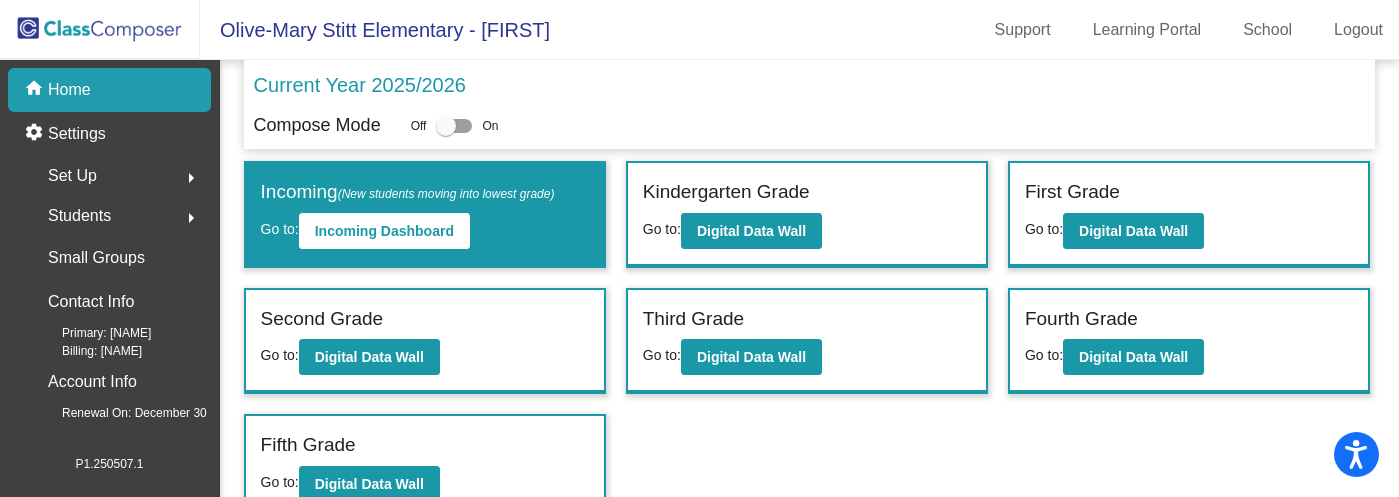 click on "Students" 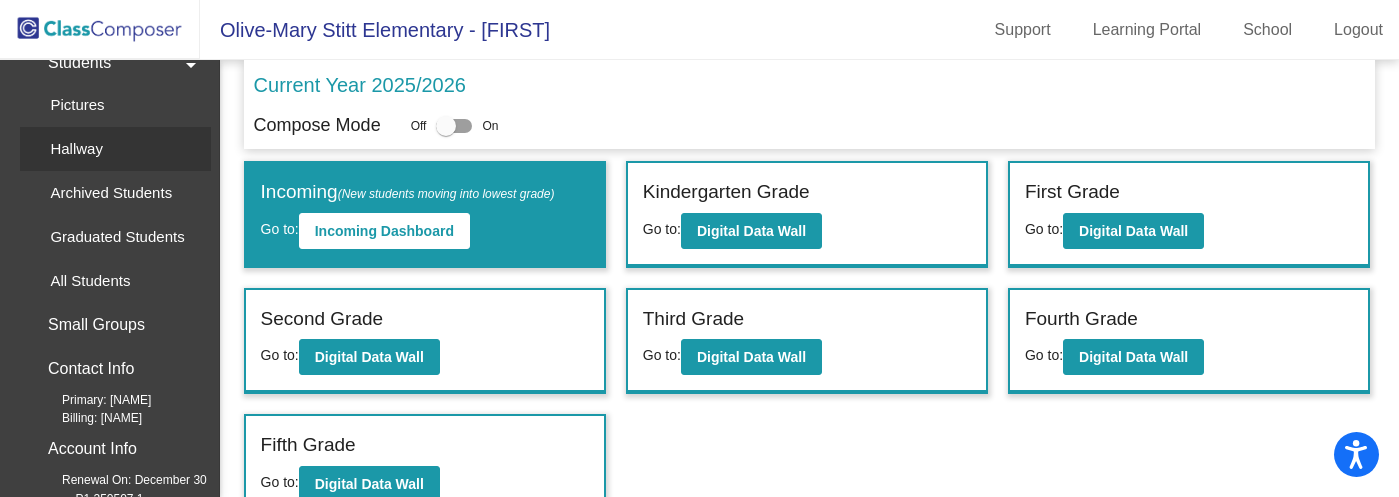 scroll, scrollTop: 183, scrollLeft: 0, axis: vertical 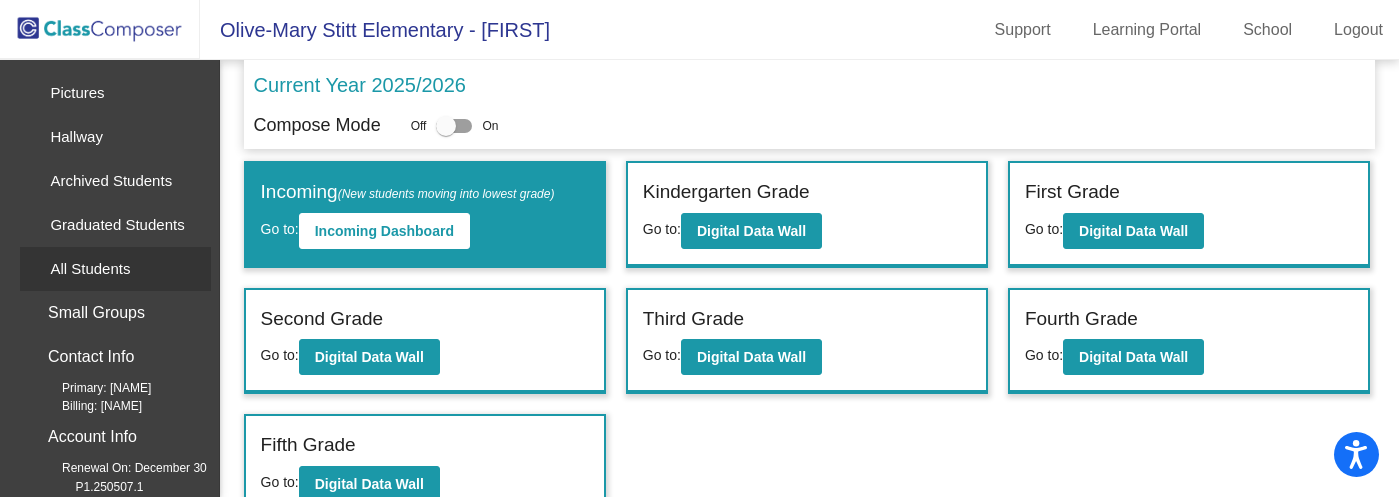 click on "All Students" 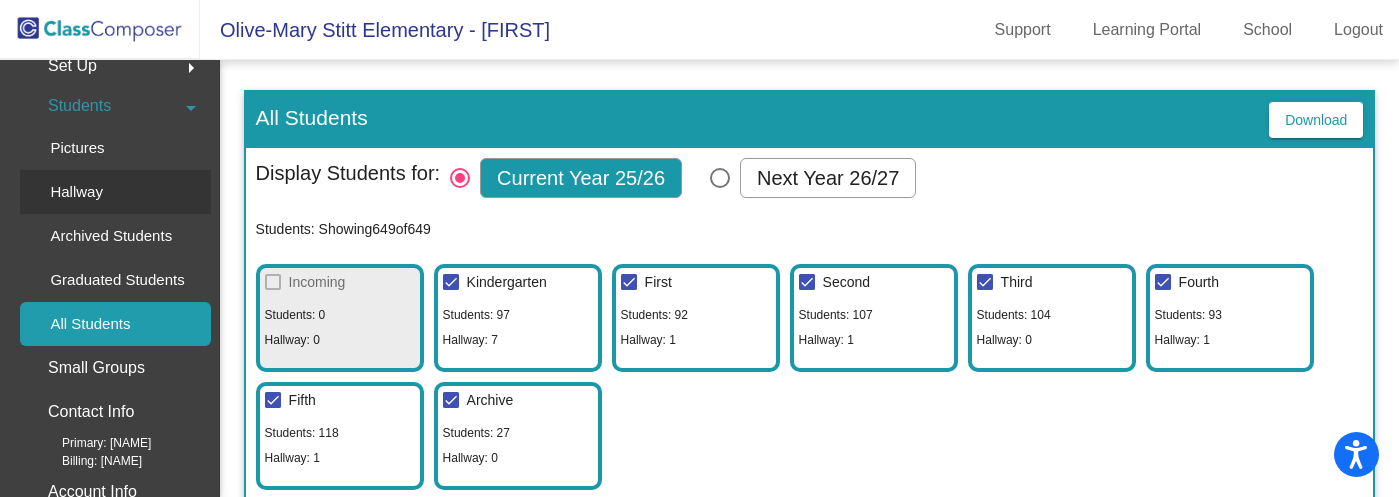 scroll, scrollTop: 0, scrollLeft: 0, axis: both 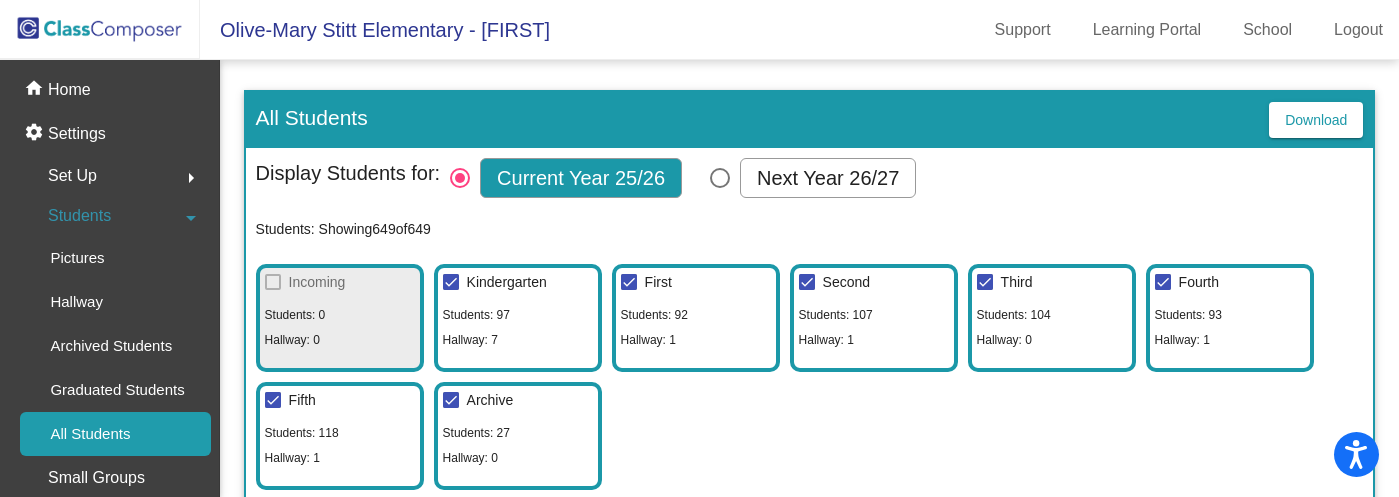 click on "Students" 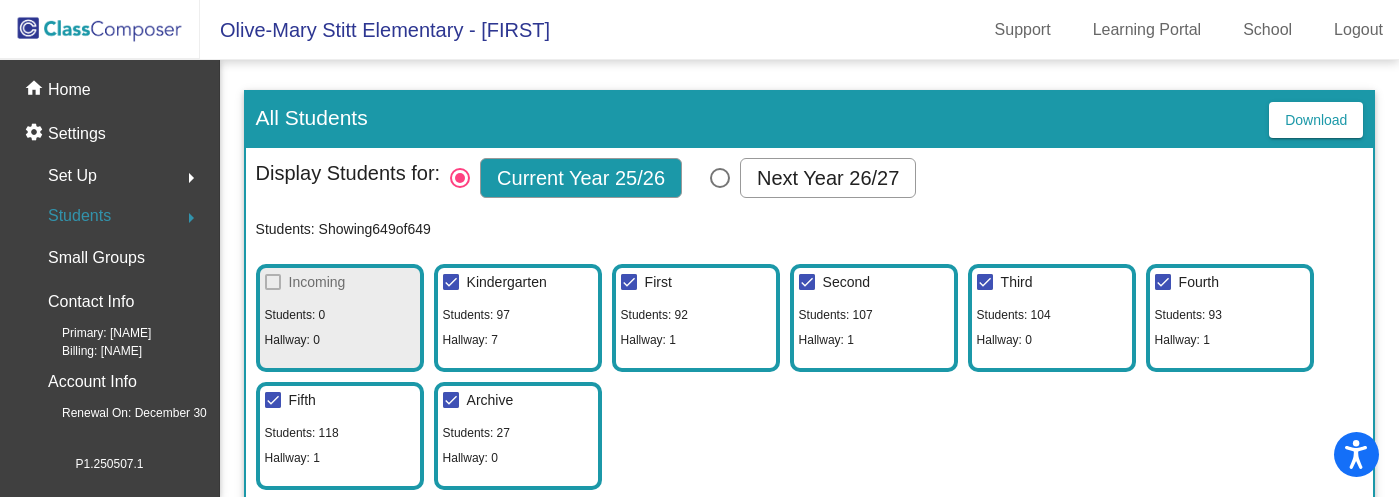 click 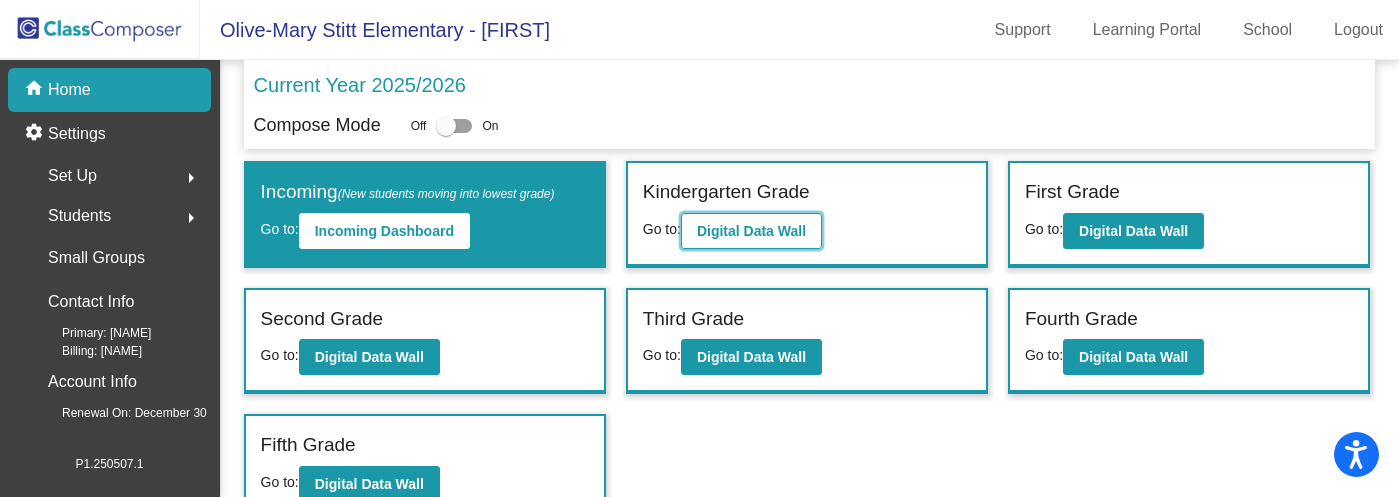 click on "Digital Data Wall" 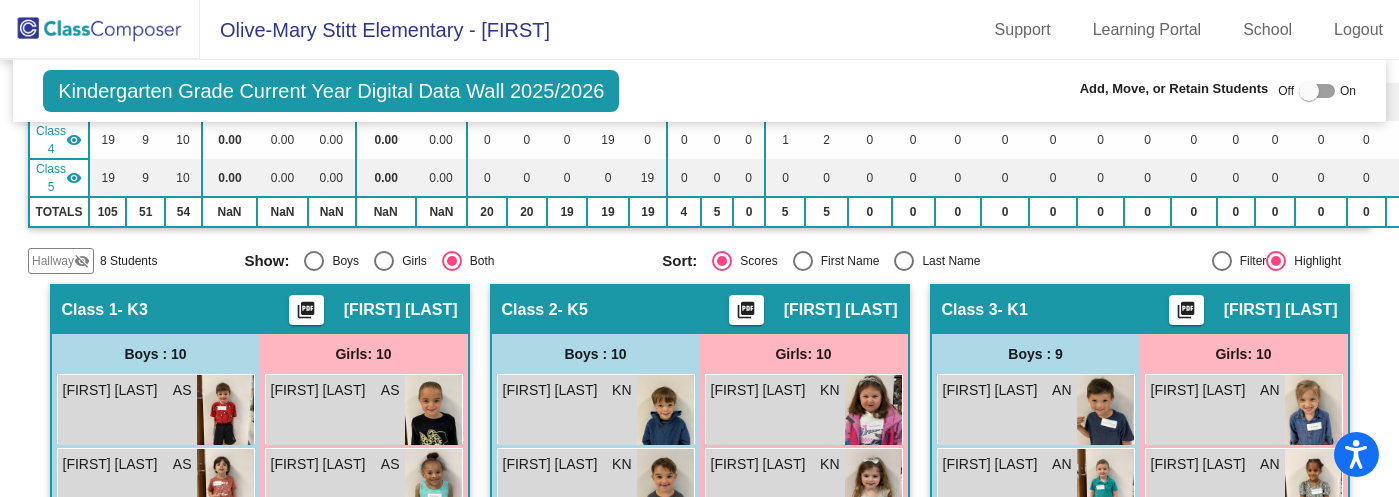 scroll, scrollTop: 204, scrollLeft: 0, axis: vertical 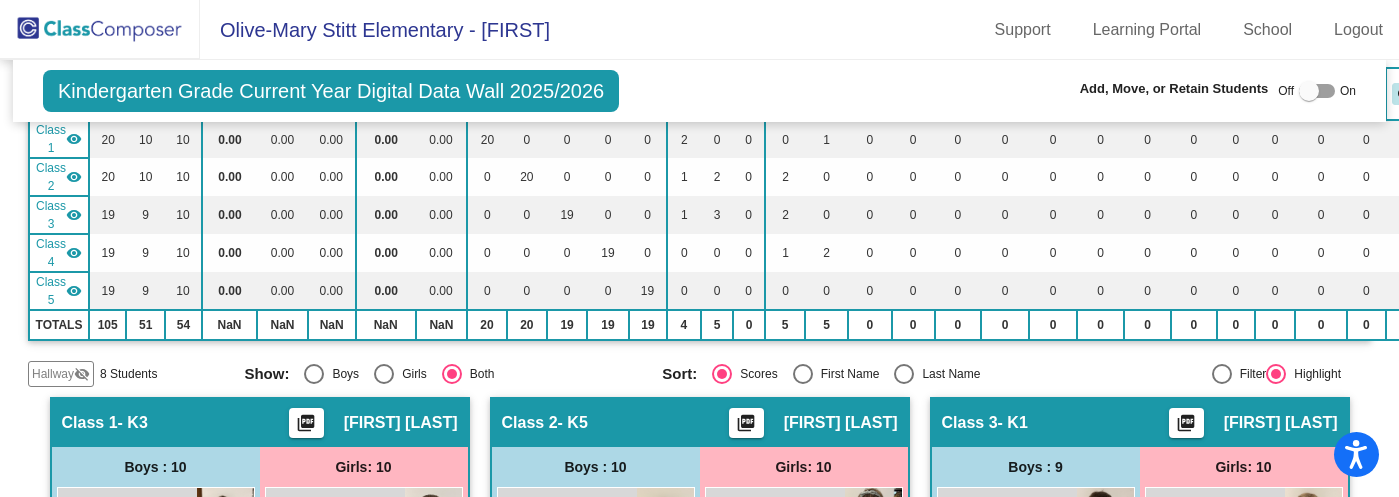 click on "Hallway" 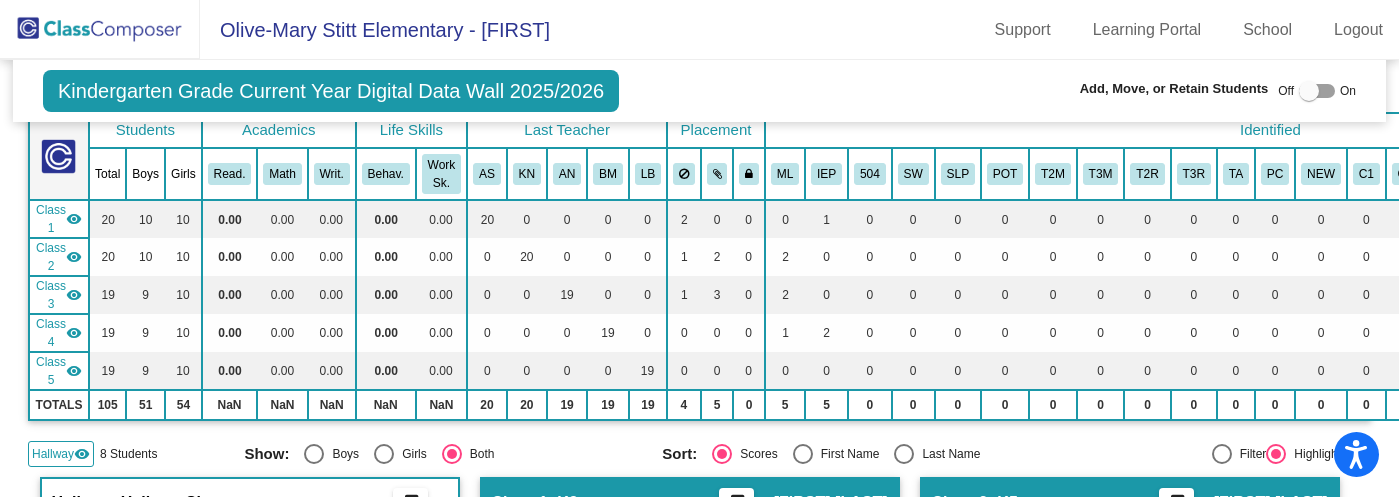 scroll, scrollTop: 0, scrollLeft: 0, axis: both 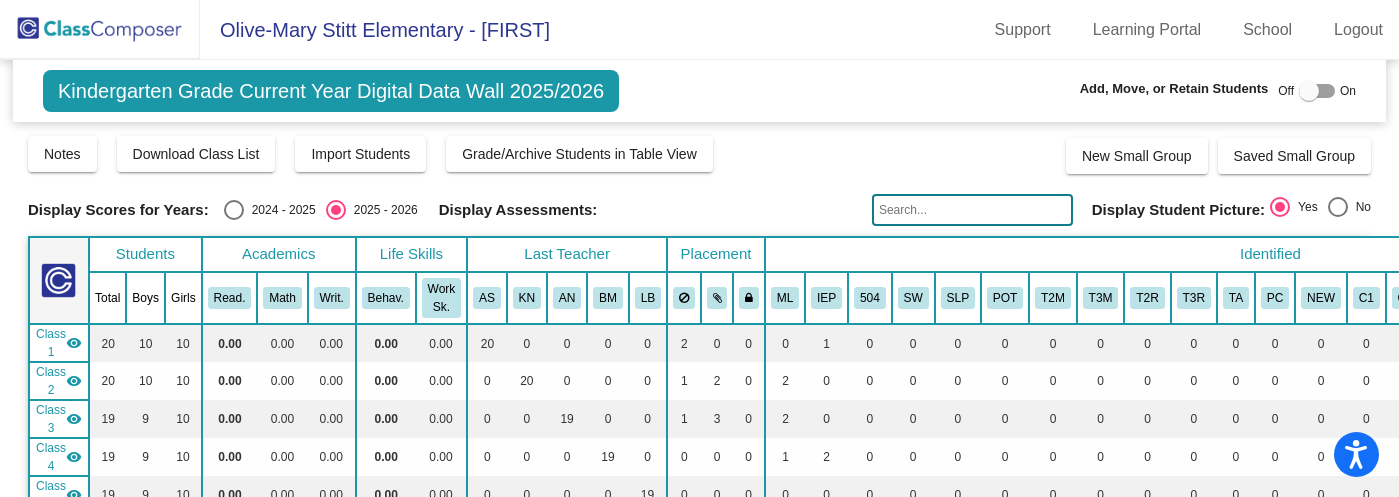 click 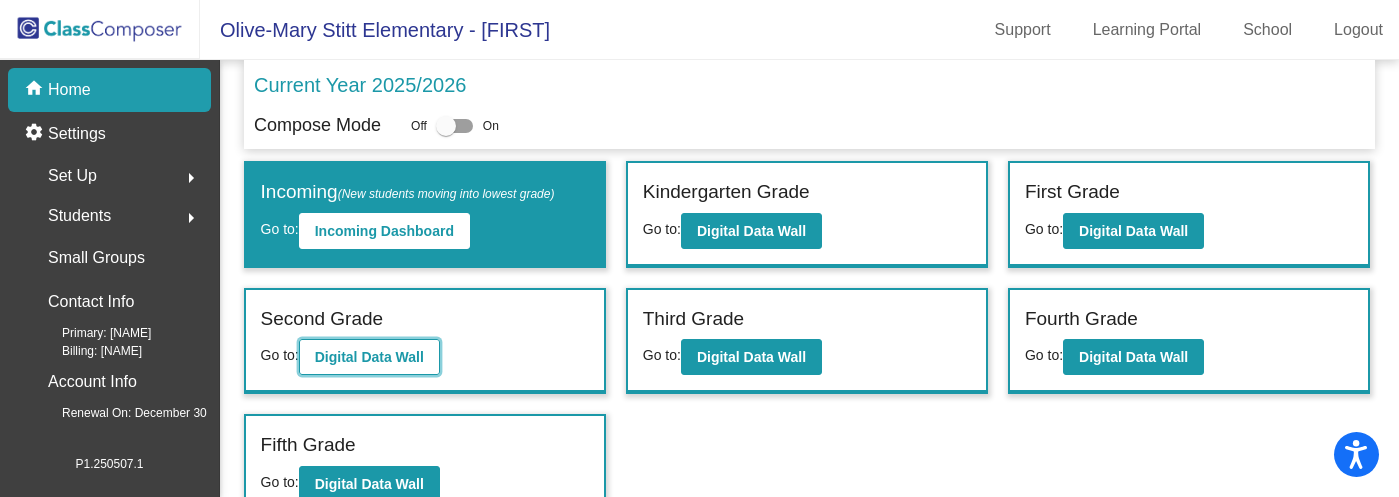 click on "Digital Data Wall" 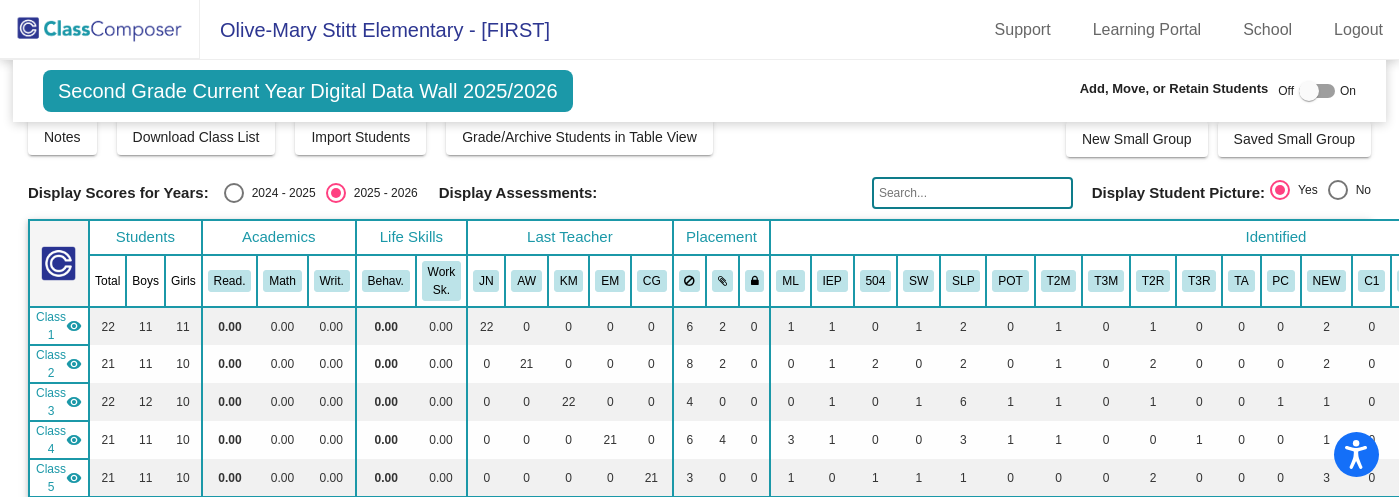 scroll, scrollTop: 0, scrollLeft: 0, axis: both 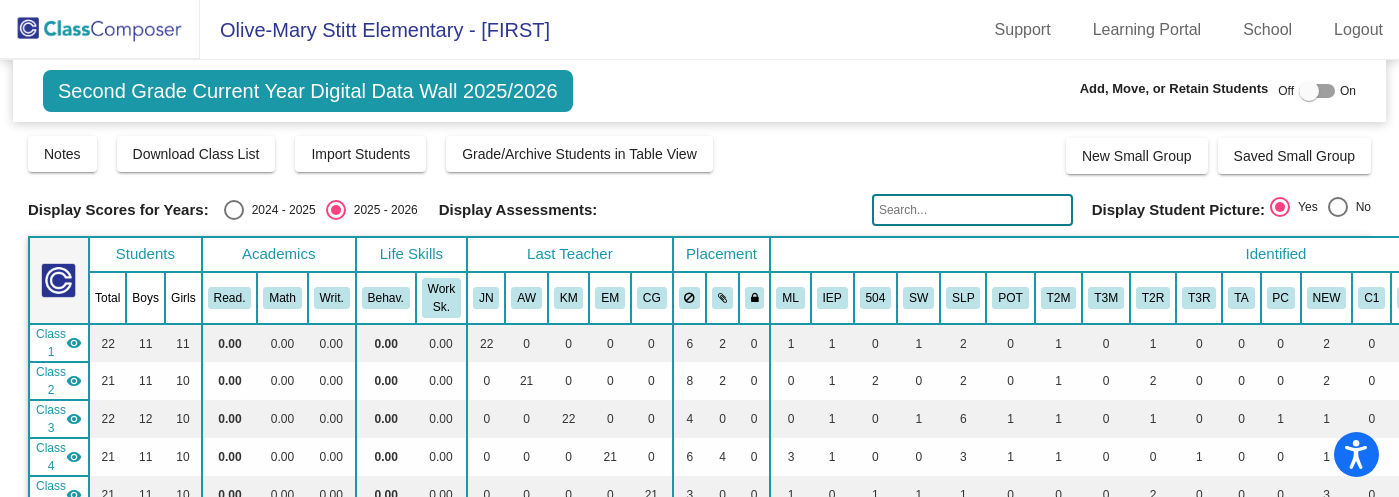 click 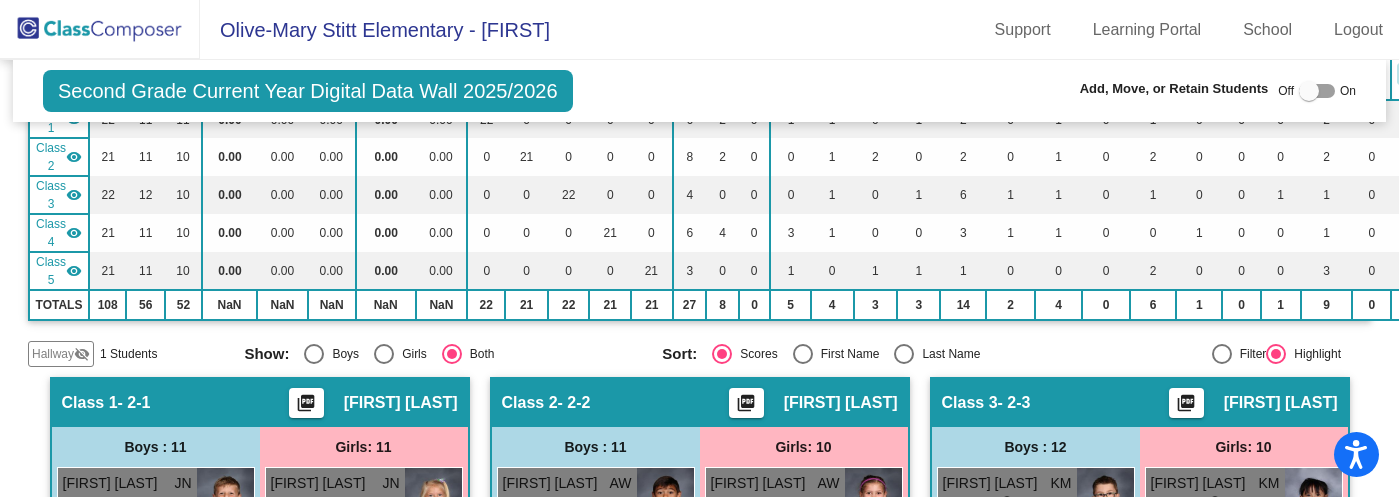 scroll, scrollTop: 227, scrollLeft: 0, axis: vertical 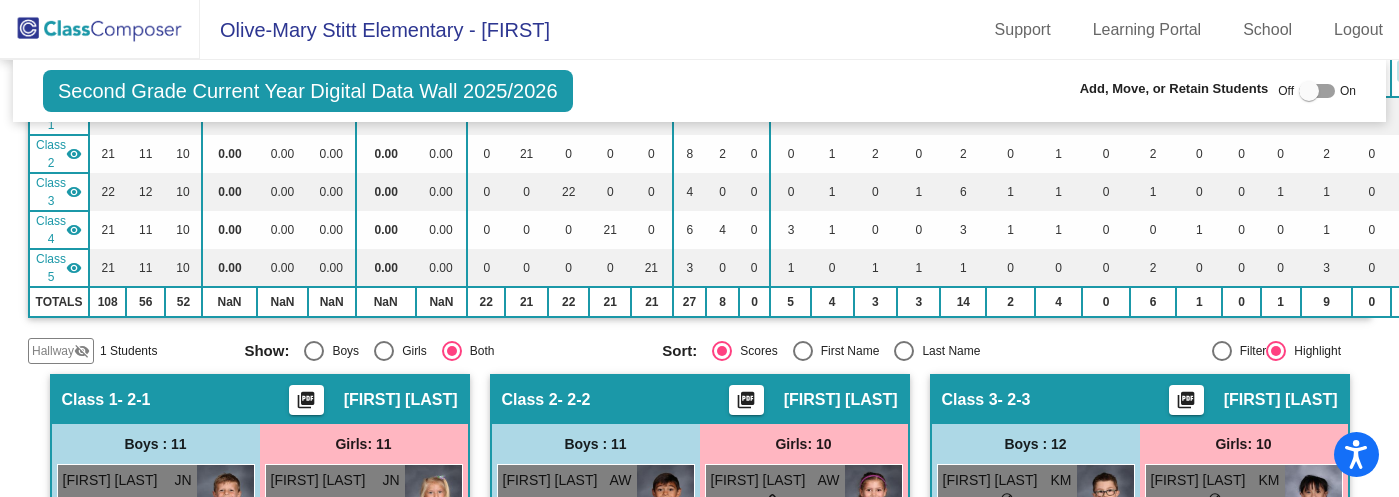 type on "[LAST]" 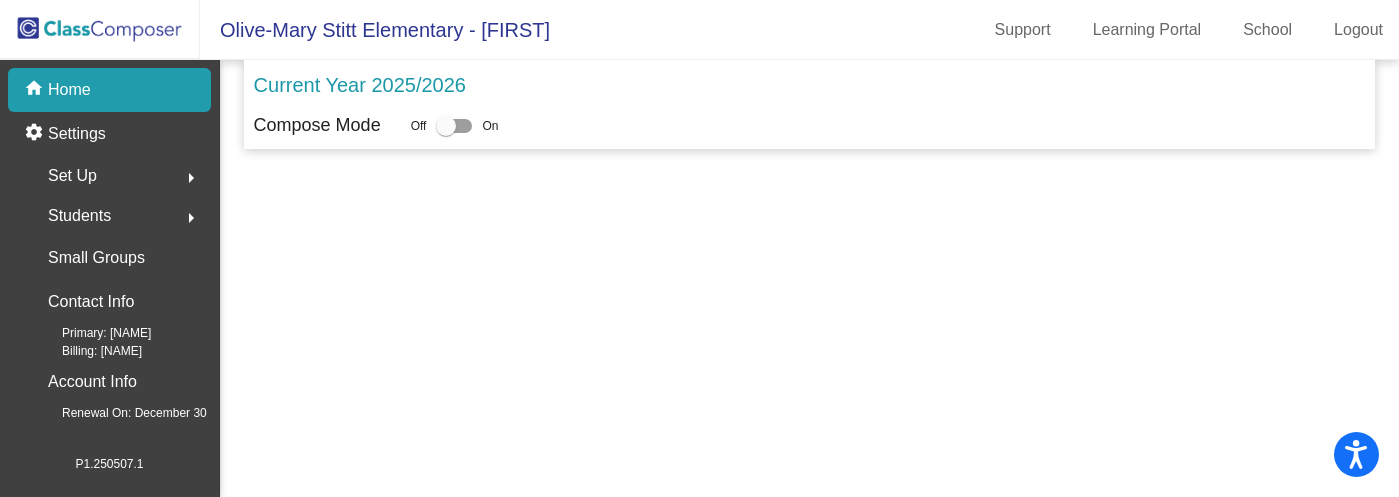 scroll, scrollTop: 0, scrollLeft: 0, axis: both 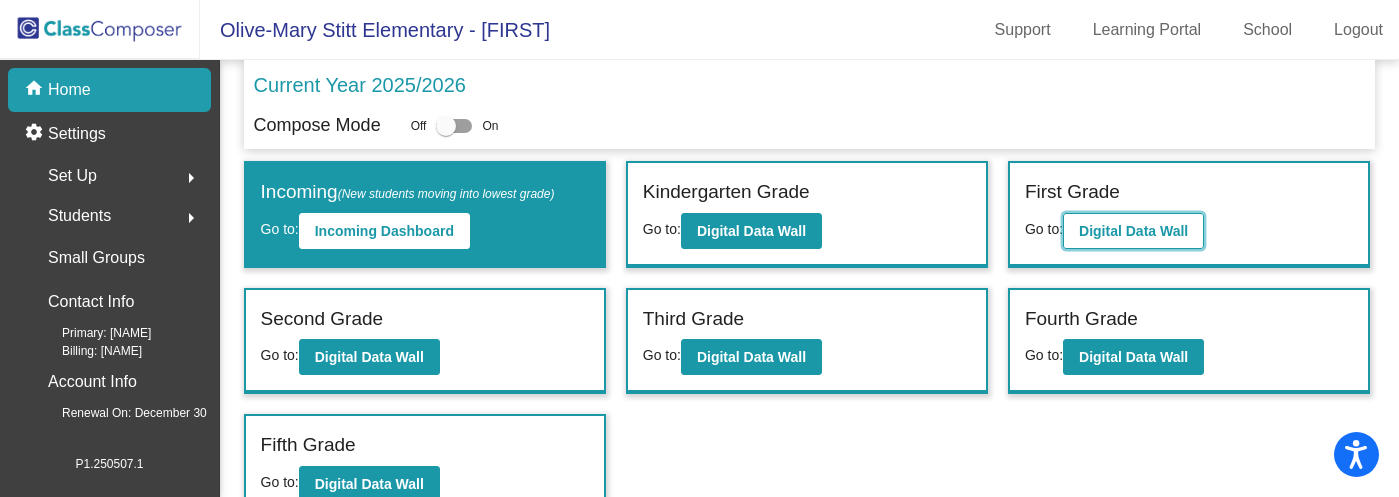 click on "Digital Data Wall" 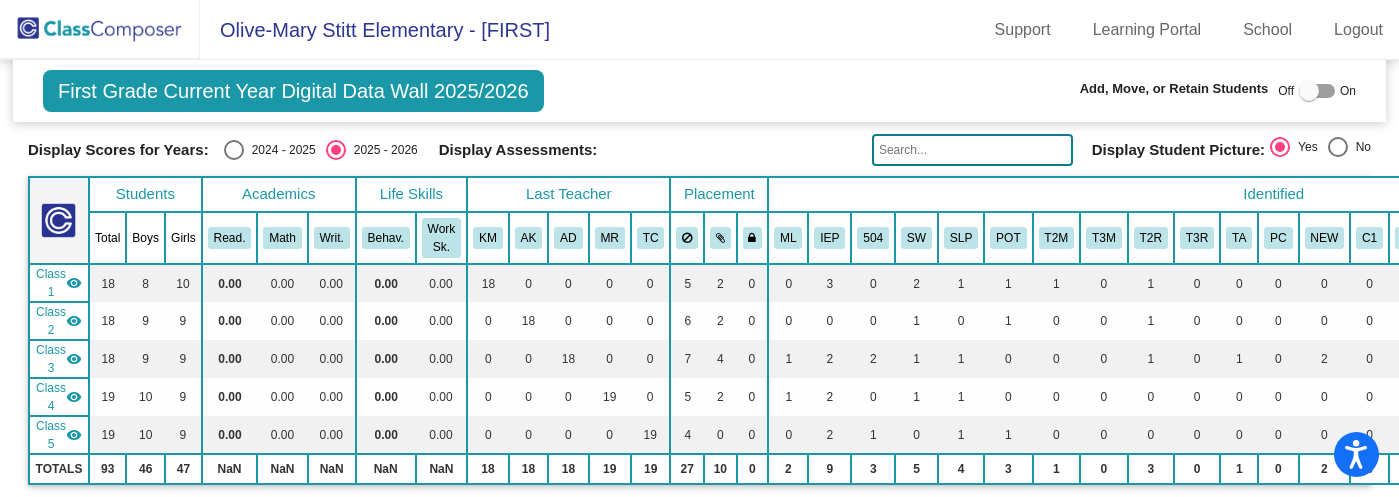 scroll, scrollTop: 46, scrollLeft: 0, axis: vertical 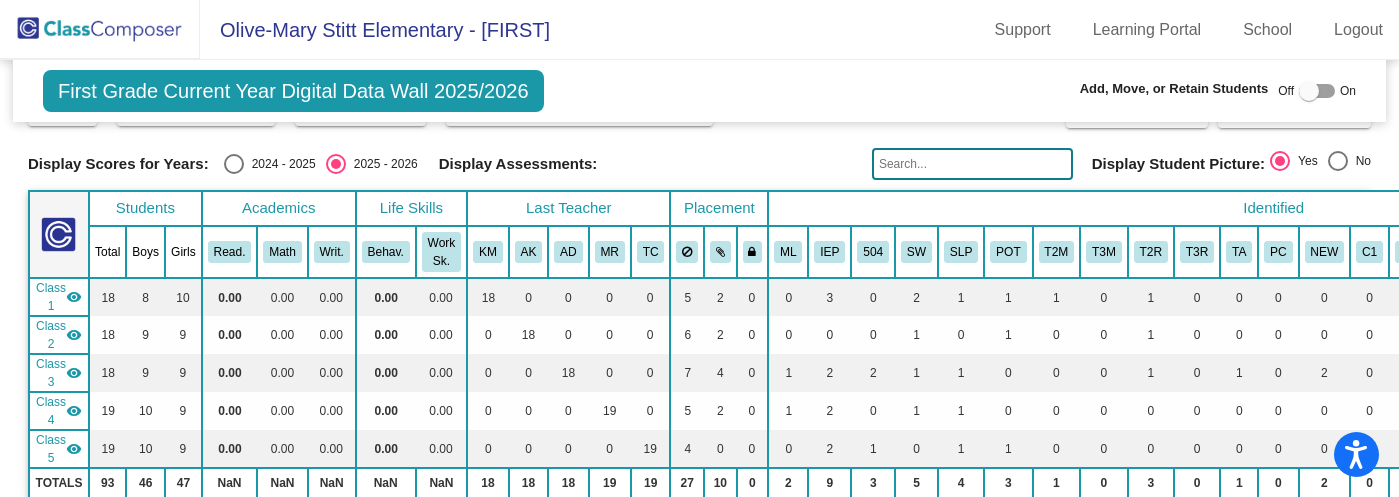 click 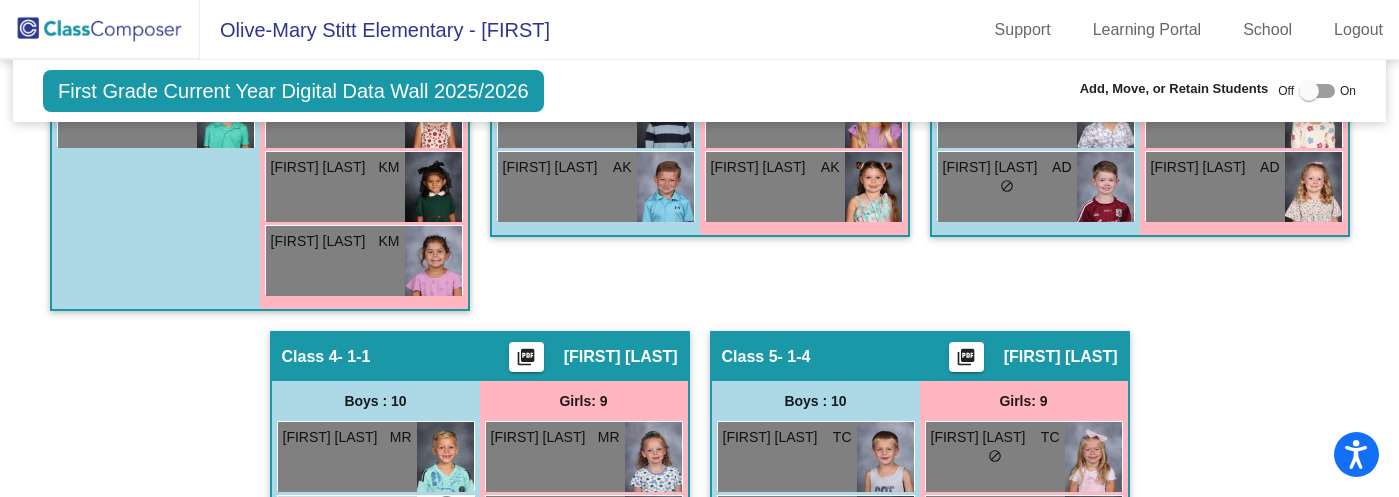 scroll, scrollTop: 1126, scrollLeft: 0, axis: vertical 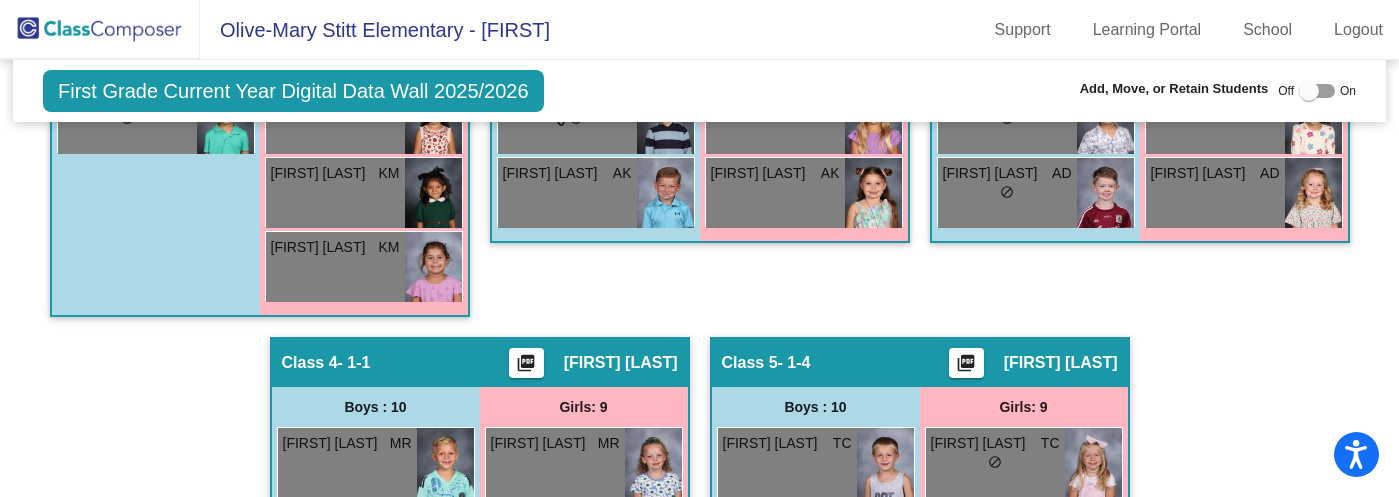 type on "[LAST]" 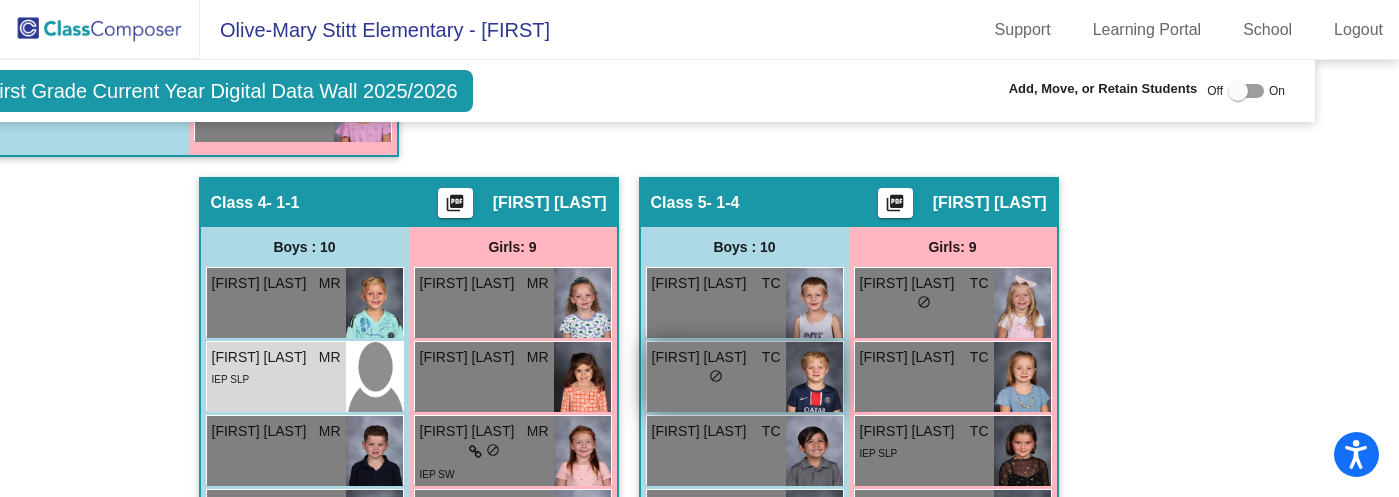 scroll, scrollTop: 1286, scrollLeft: 0, axis: vertical 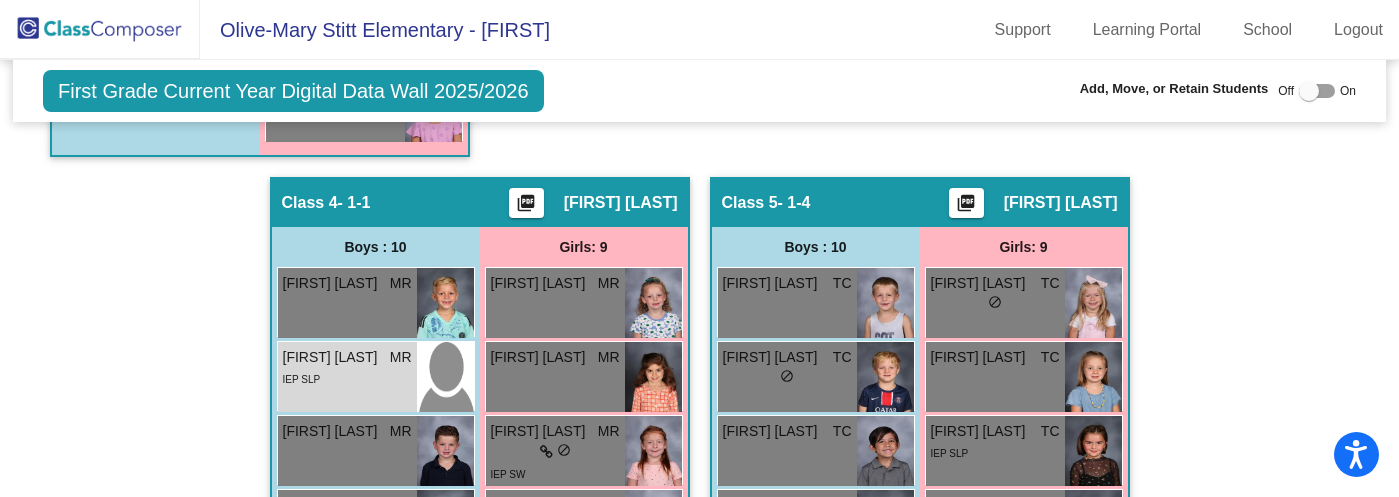 click 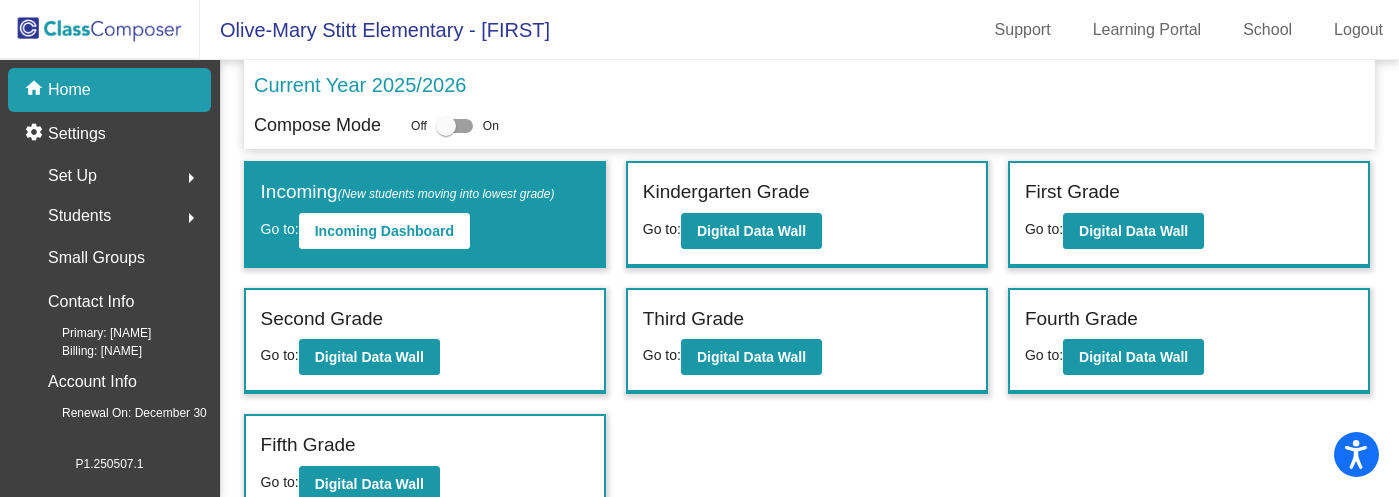 scroll, scrollTop: 23, scrollLeft: 0, axis: vertical 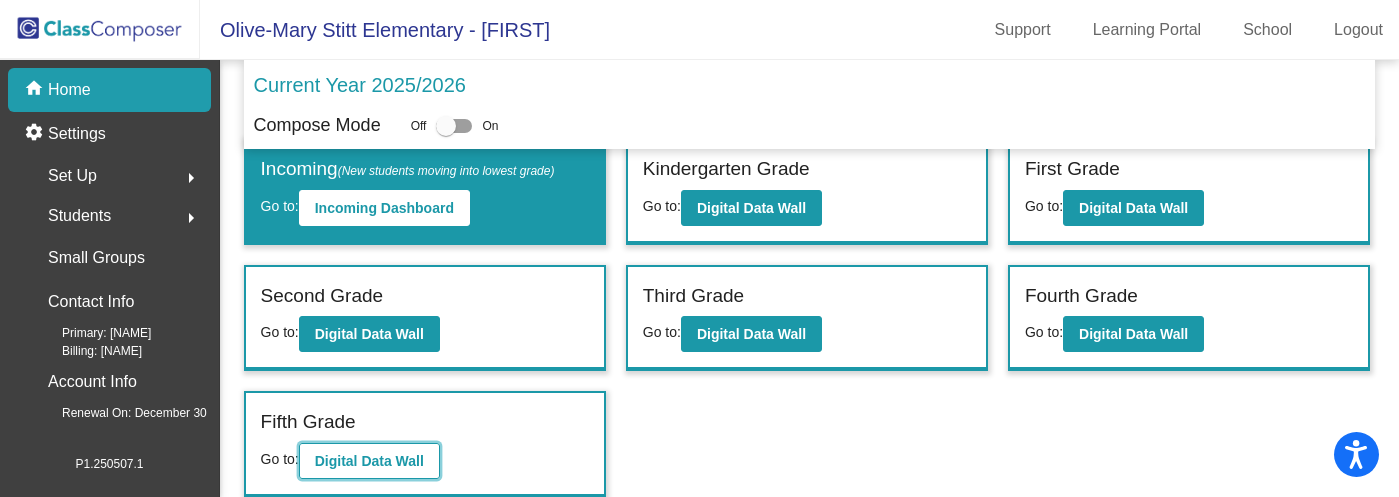 click on "Digital Data Wall" 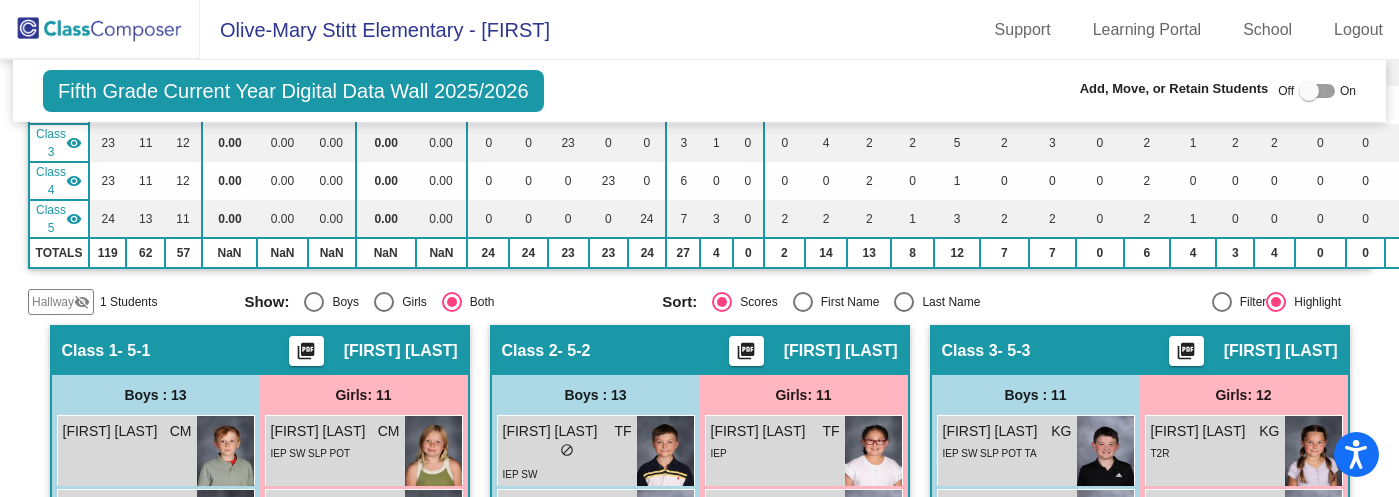 scroll, scrollTop: 275, scrollLeft: 0, axis: vertical 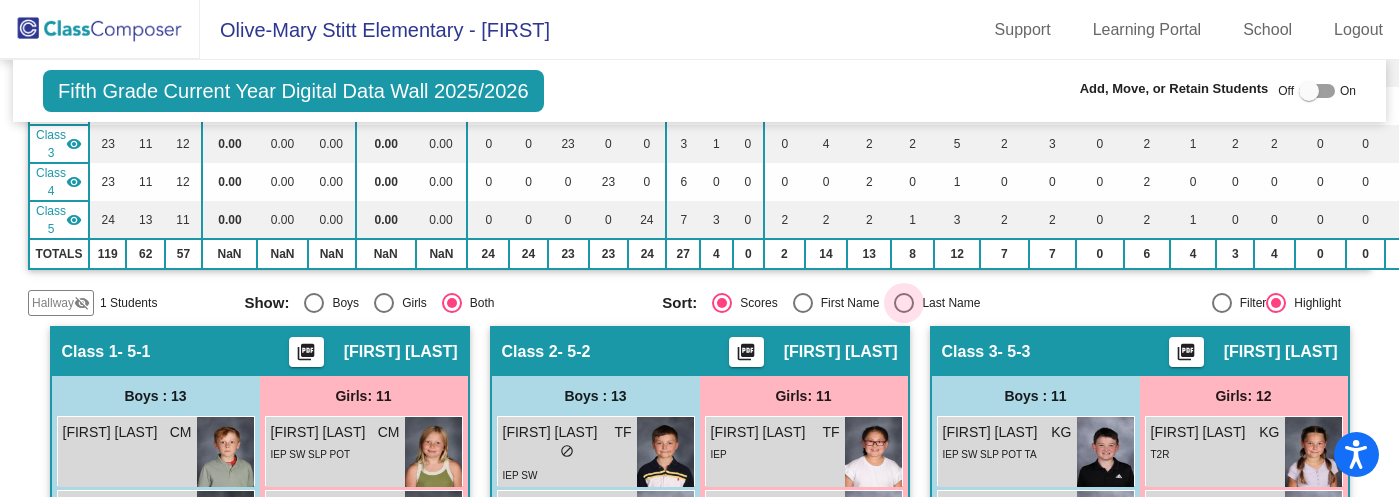 click at bounding box center [904, 303] 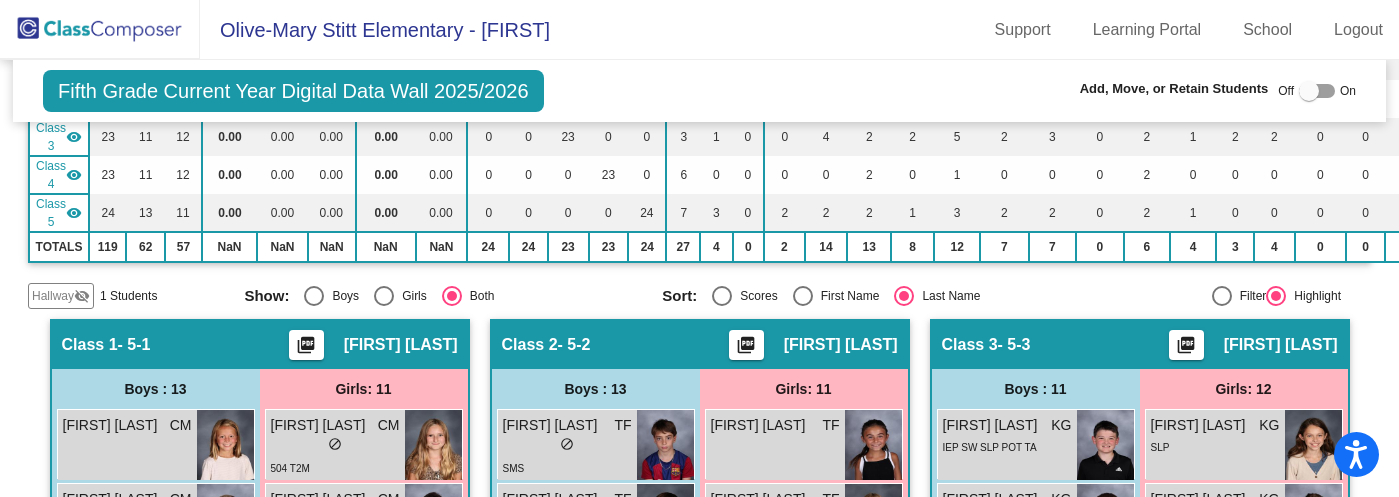 scroll, scrollTop: 292, scrollLeft: 0, axis: vertical 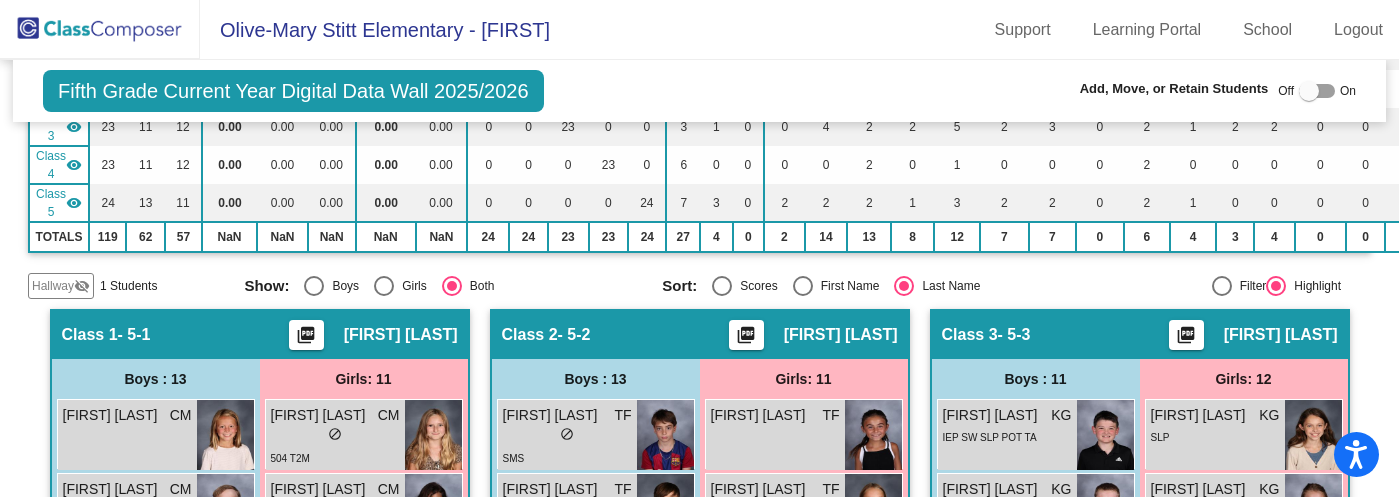 click on "Hallway" 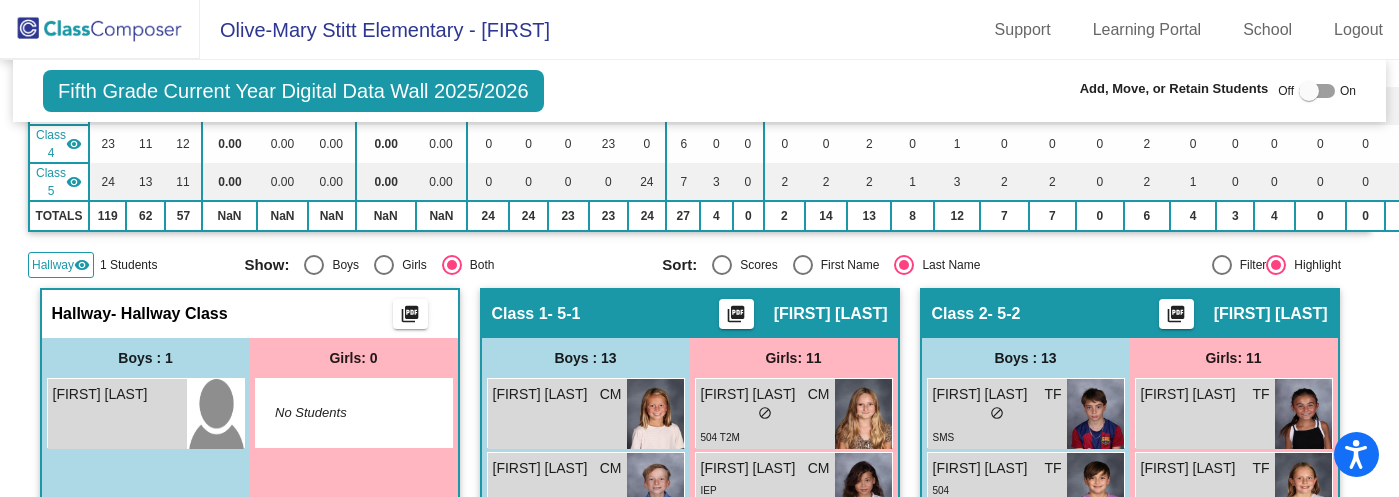scroll, scrollTop: 330, scrollLeft: 0, axis: vertical 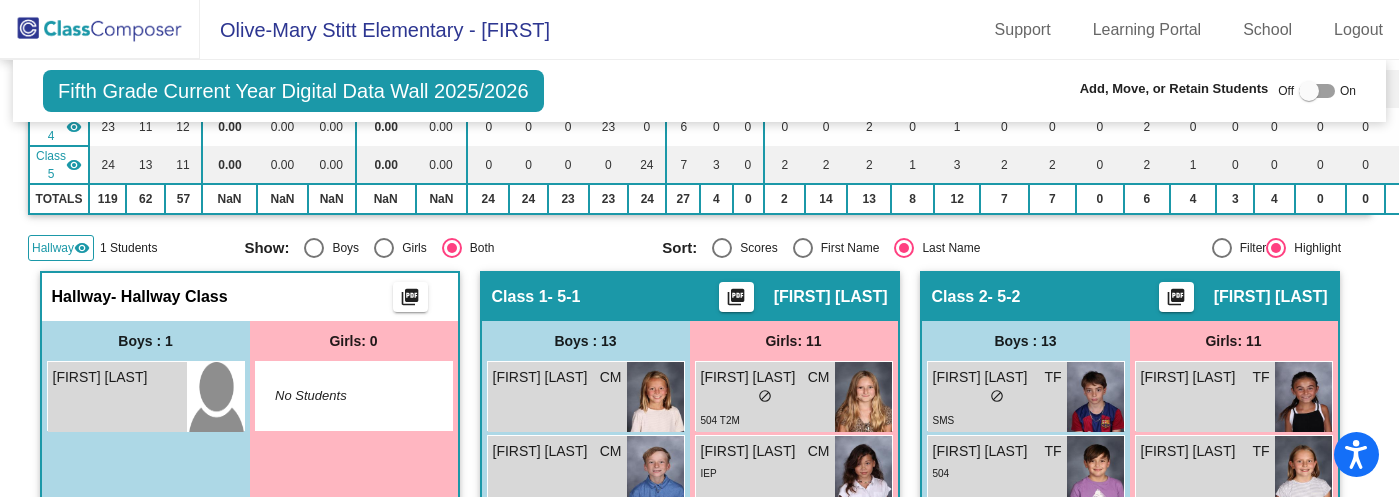 click on "Hallway" 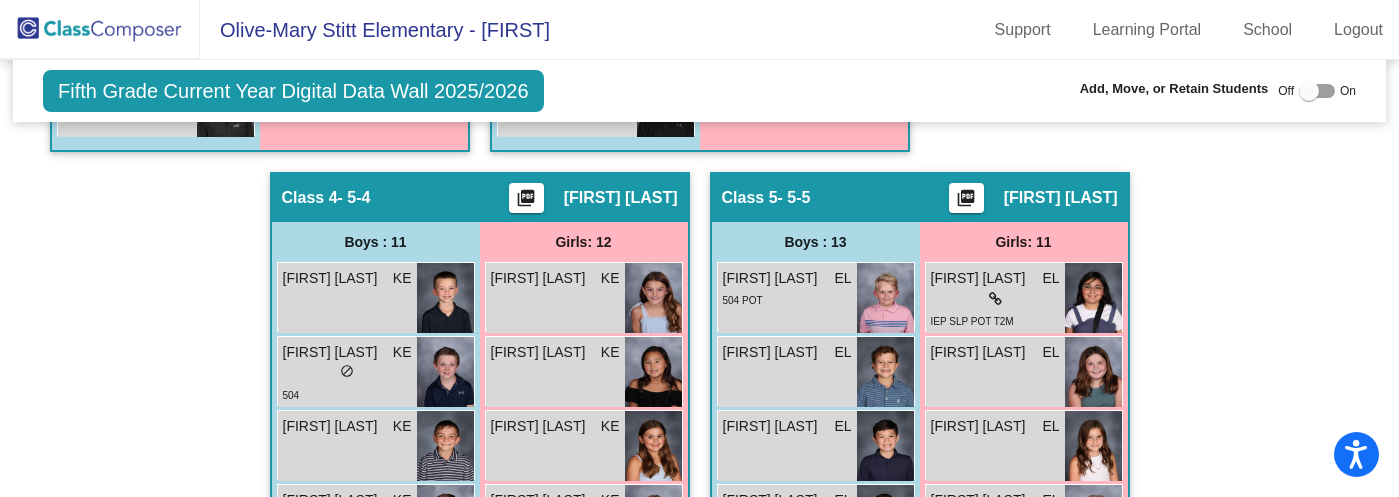 scroll, scrollTop: 1523, scrollLeft: 0, axis: vertical 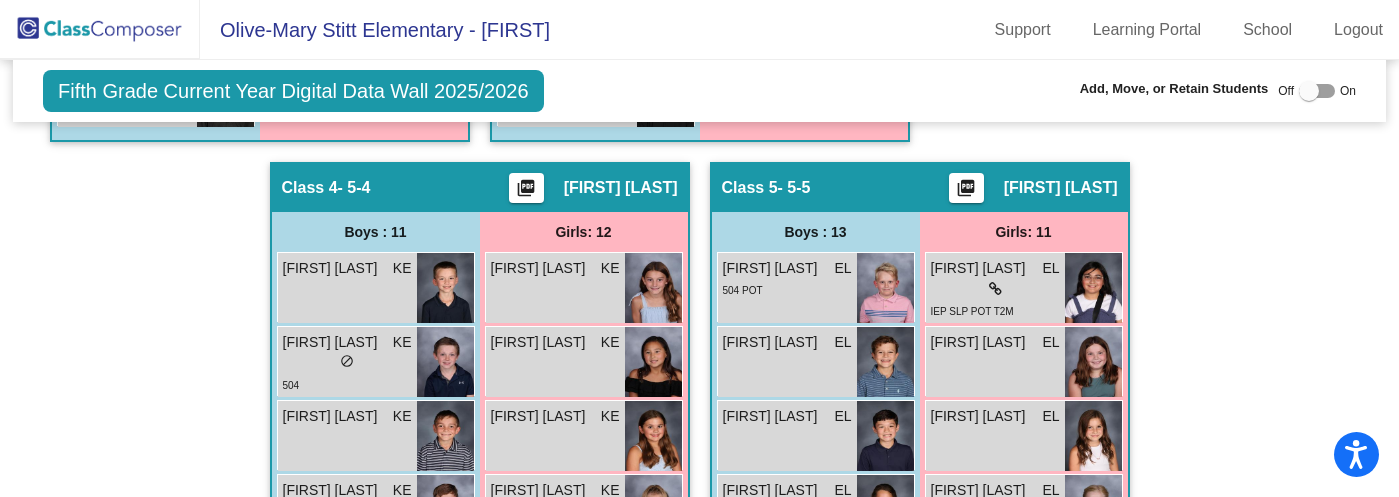 click on "[FIRST] [LAST]" at bounding box center (1201, -816) 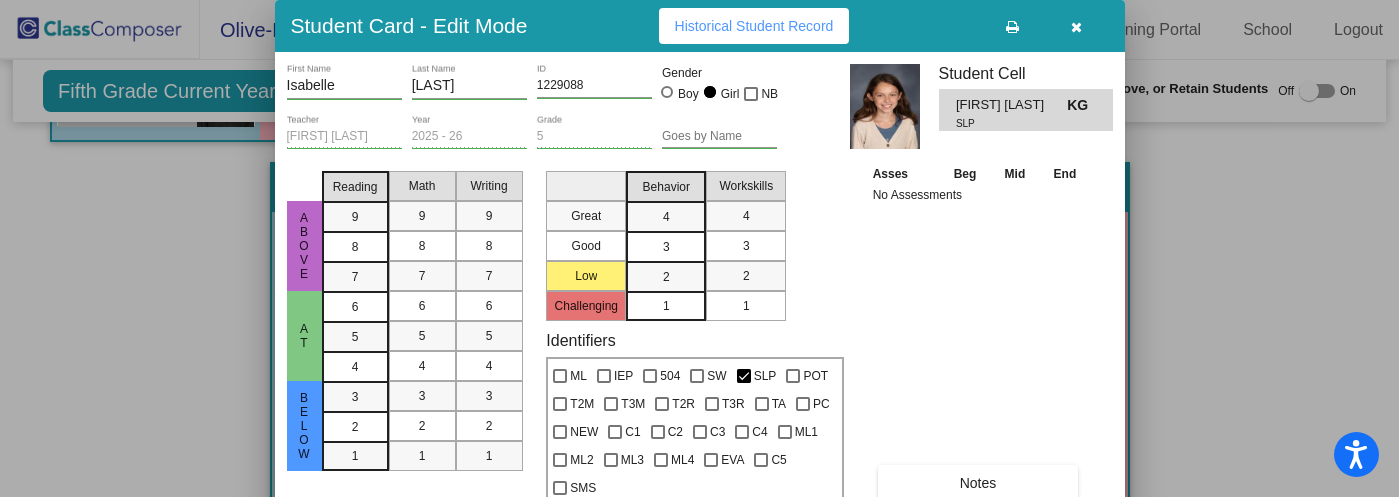 click at bounding box center (1076, 27) 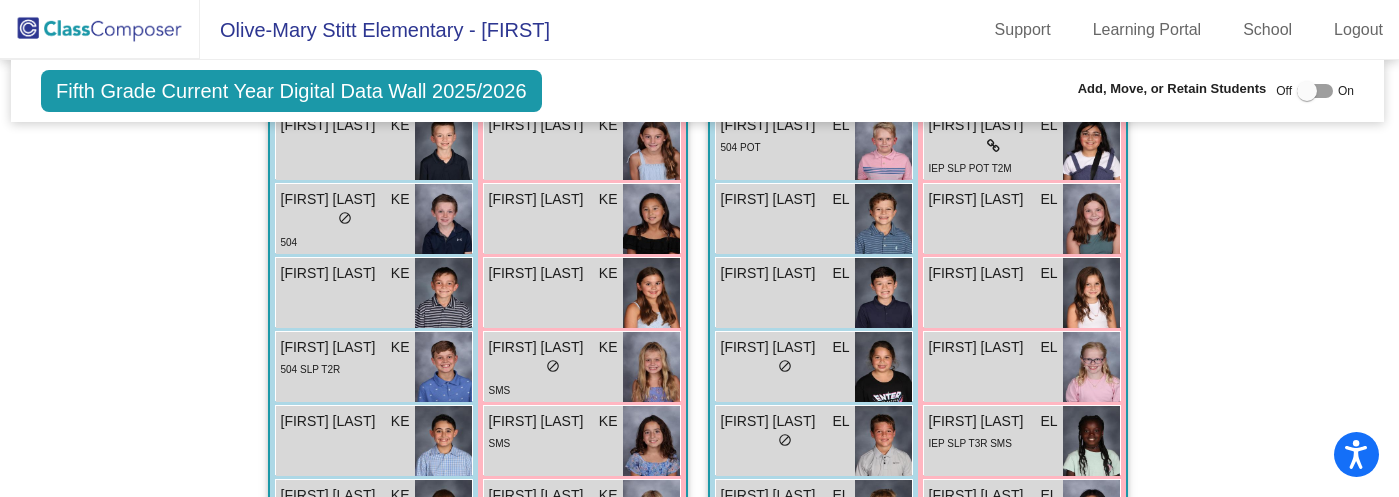 scroll, scrollTop: 1670, scrollLeft: 2, axis: both 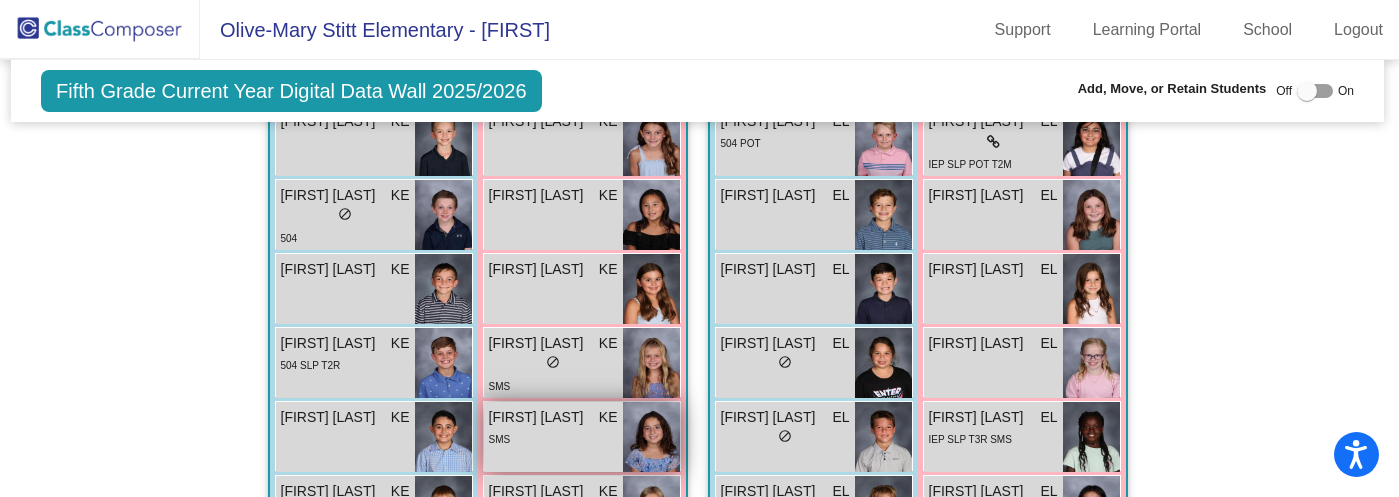 click on "[FIRST] [LAST]" at bounding box center [539, 417] 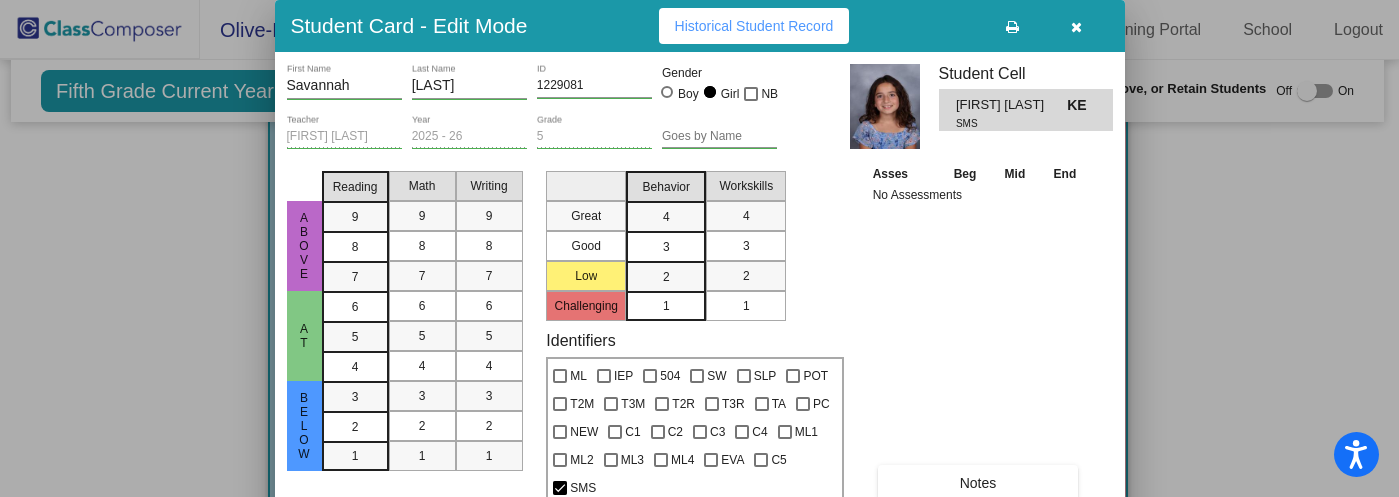 click at bounding box center [1076, 27] 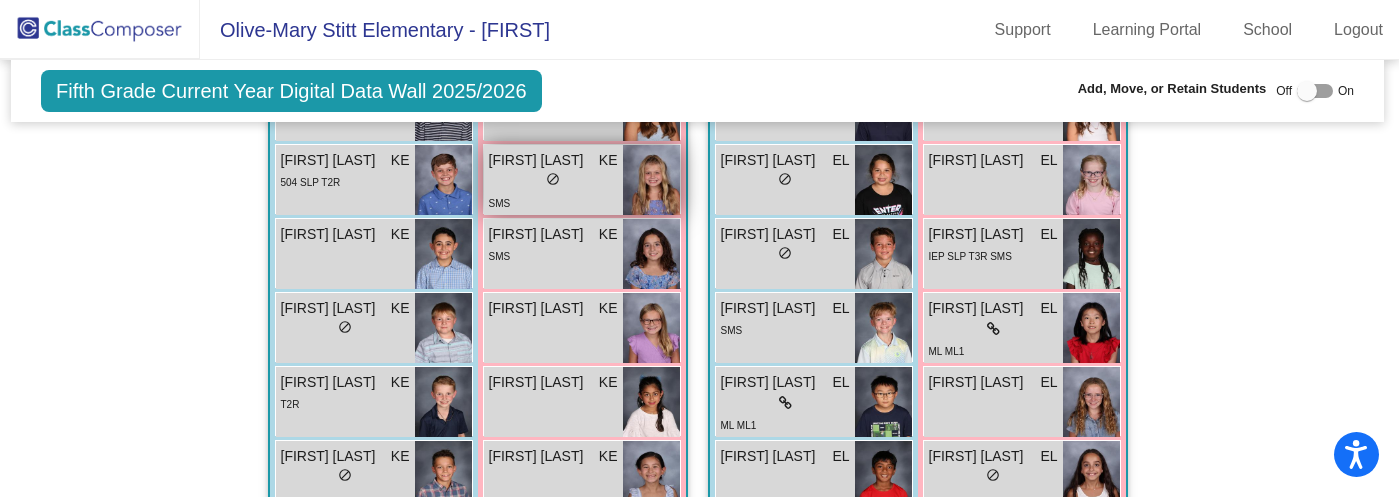 scroll, scrollTop: 1872, scrollLeft: 2, axis: both 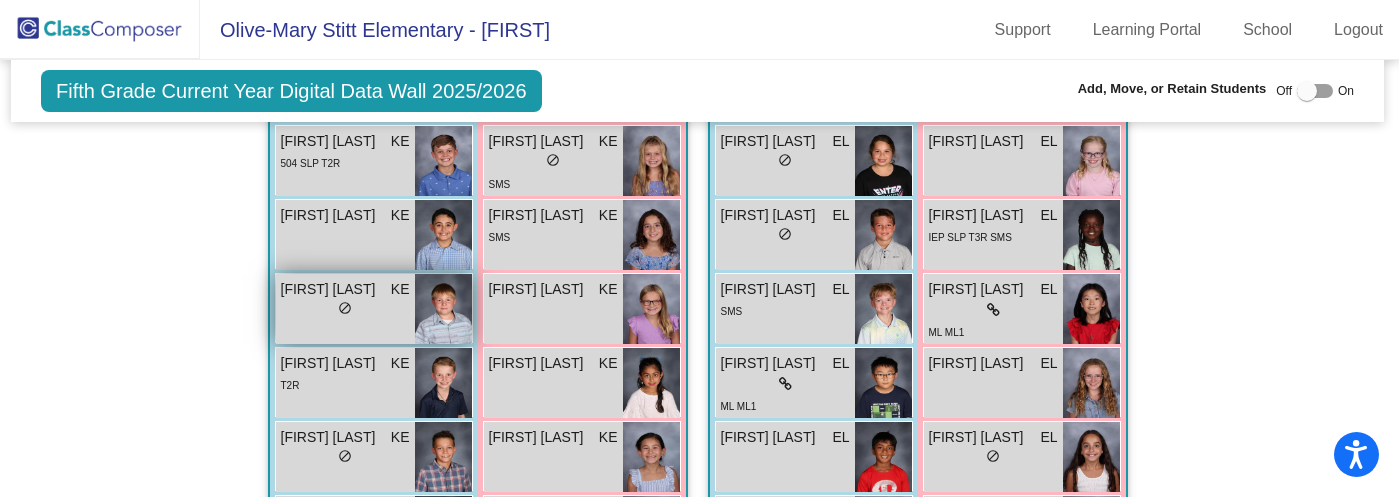 click on "[FIRST] [LAST]" at bounding box center (331, 289) 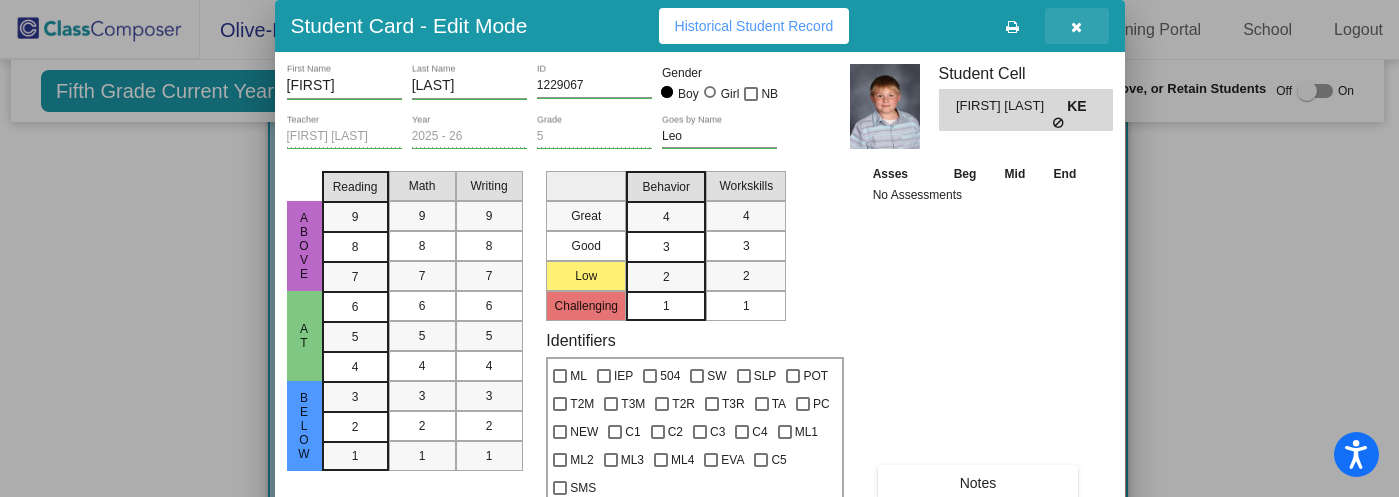 click at bounding box center [1076, 27] 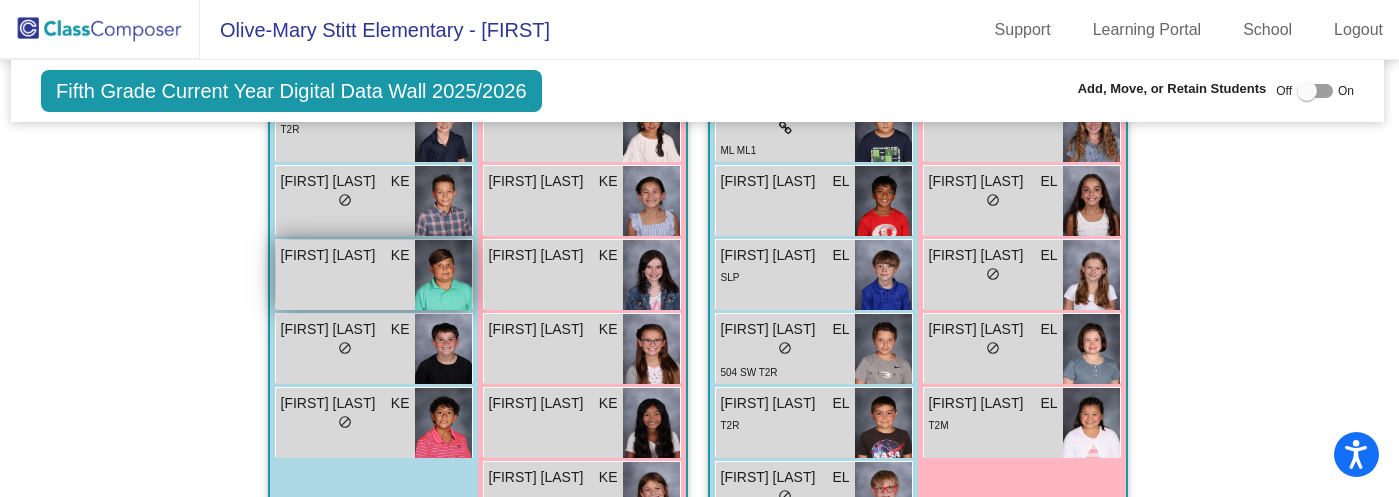 scroll, scrollTop: 2133, scrollLeft: 2, axis: both 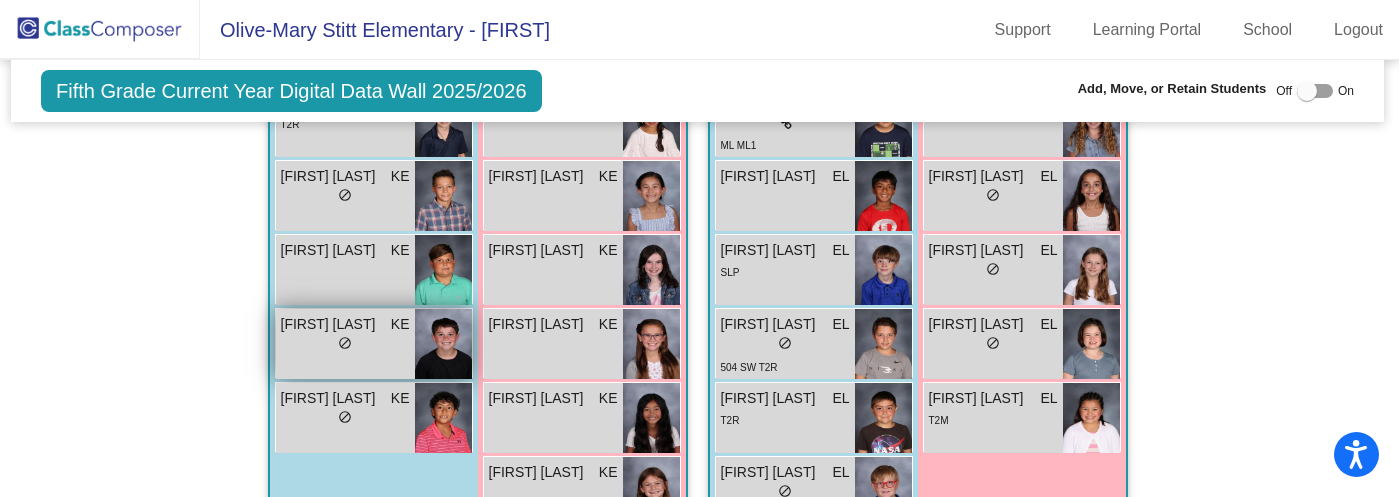 click on "[FIRST] [LAST]" at bounding box center (331, 324) 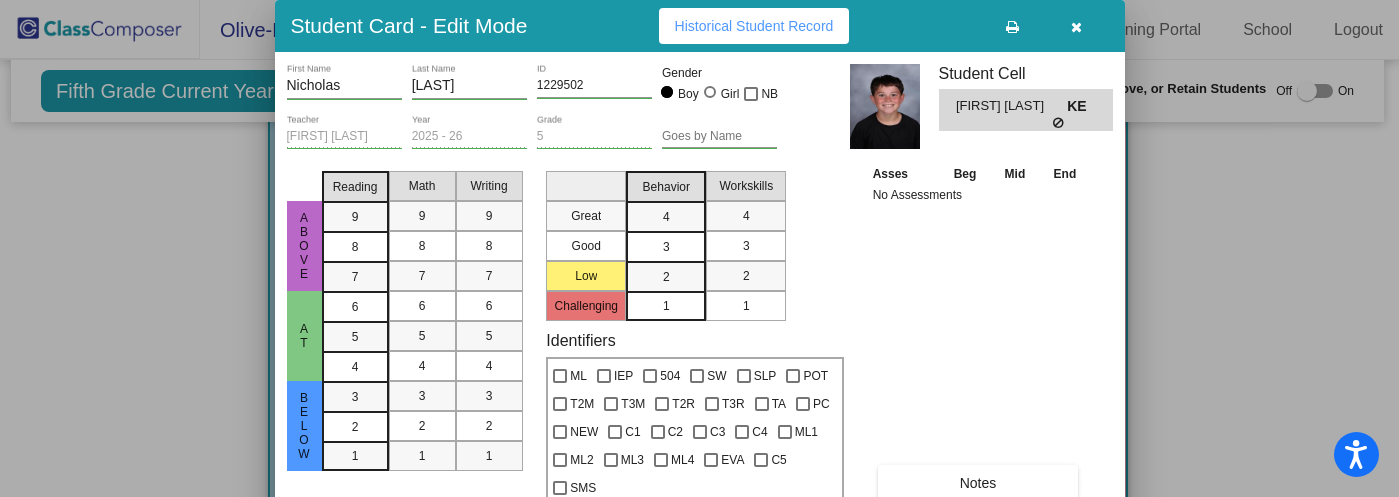 click at bounding box center (1076, 27) 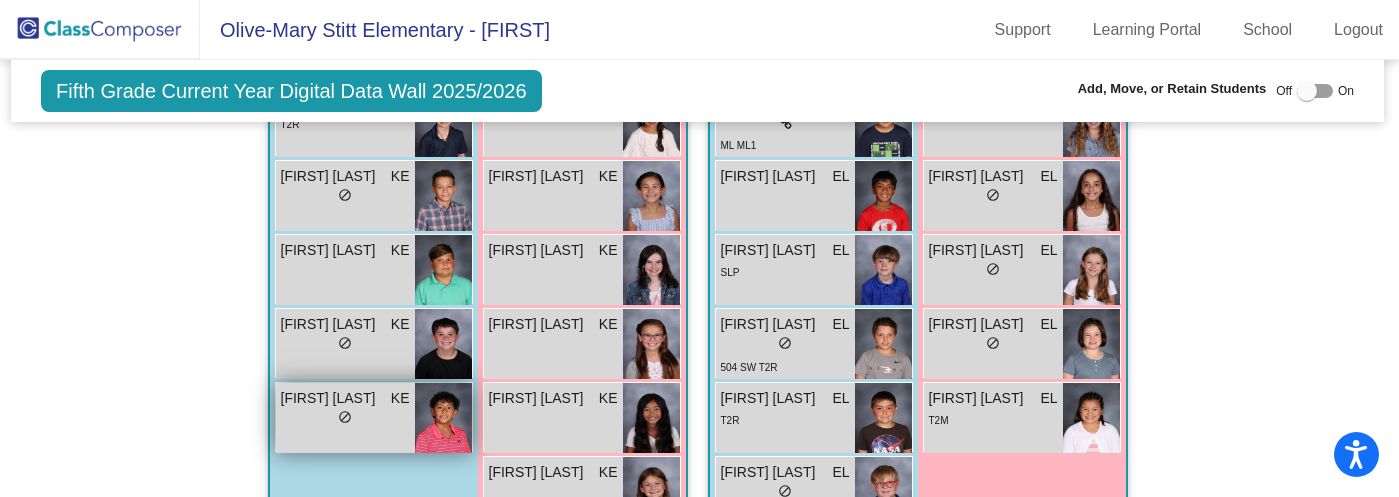 click on "[FIRST] [LAST]" at bounding box center [331, 398] 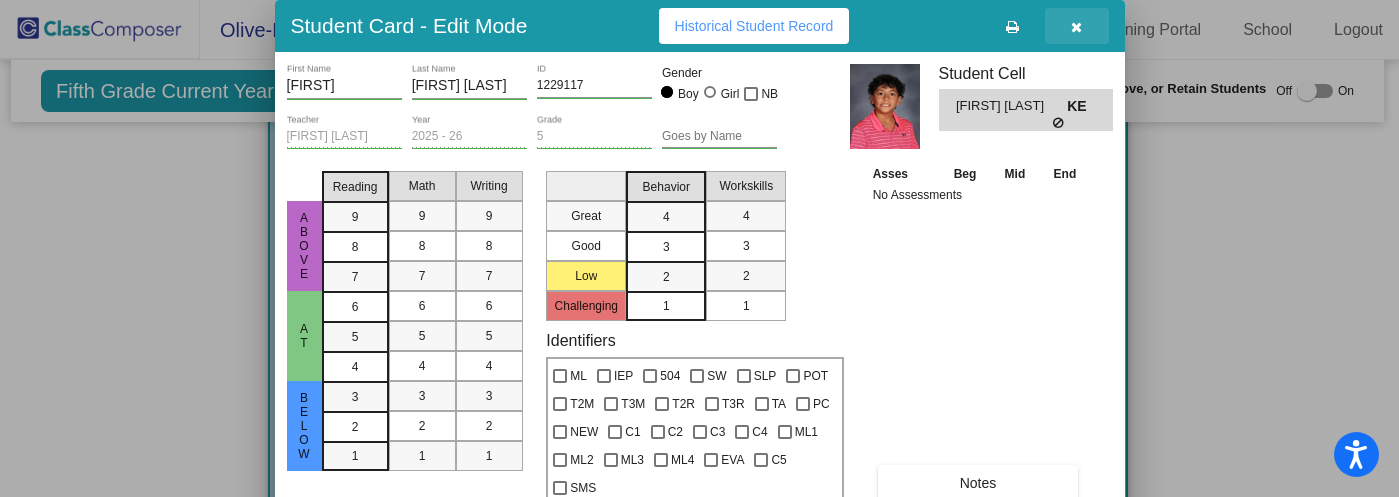 click at bounding box center (1076, 27) 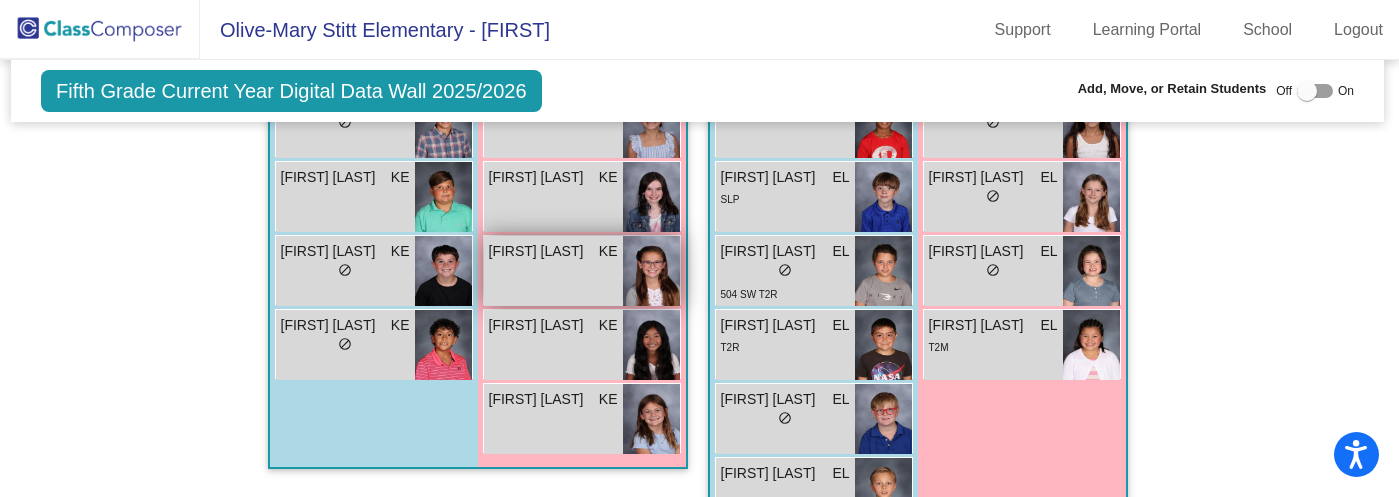 scroll, scrollTop: 2209, scrollLeft: 2, axis: both 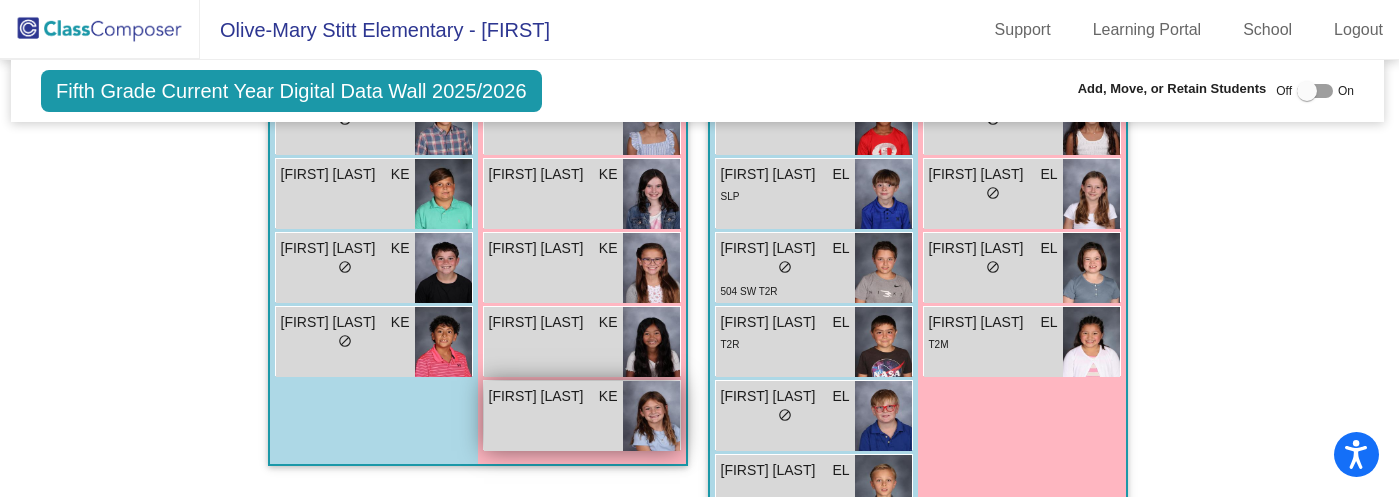 click on "[FIRST] [LAST]" at bounding box center [539, 396] 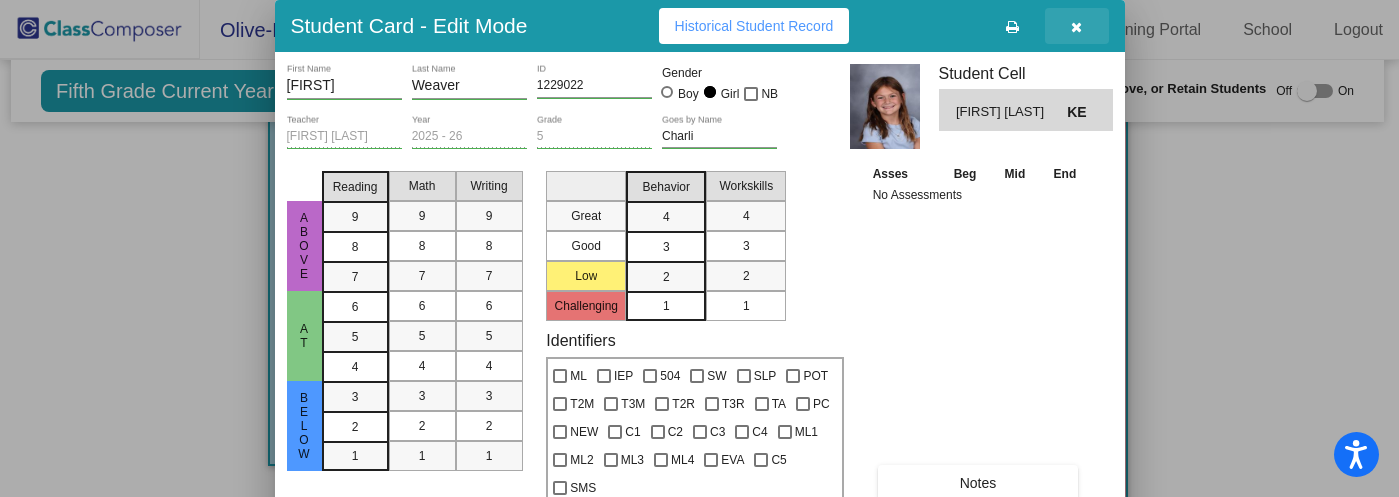click at bounding box center (1076, 27) 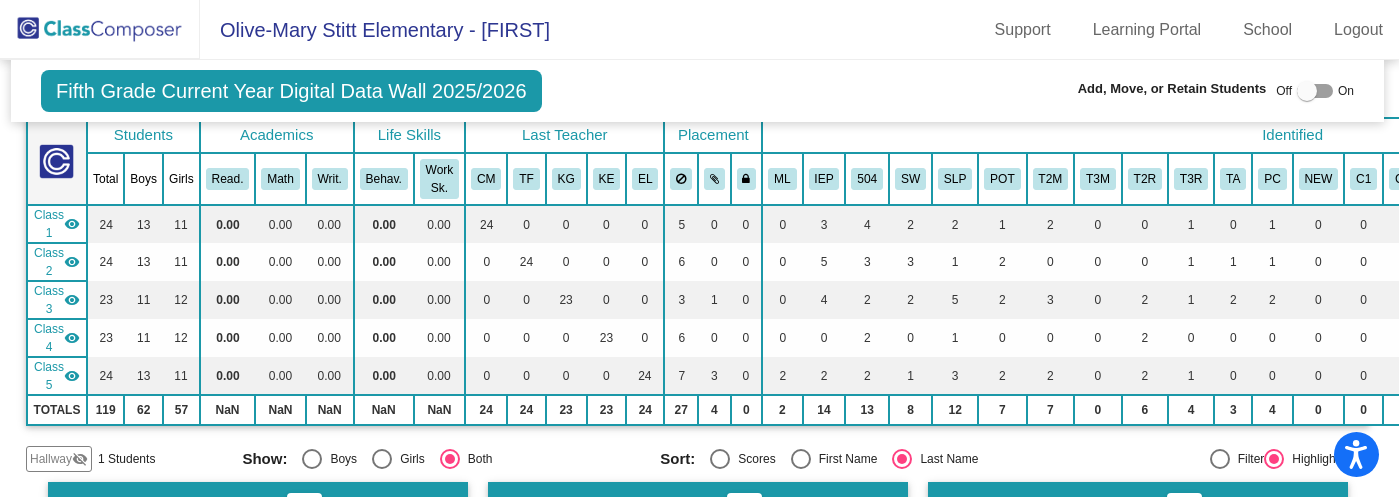 scroll, scrollTop: 112, scrollLeft: 2, axis: both 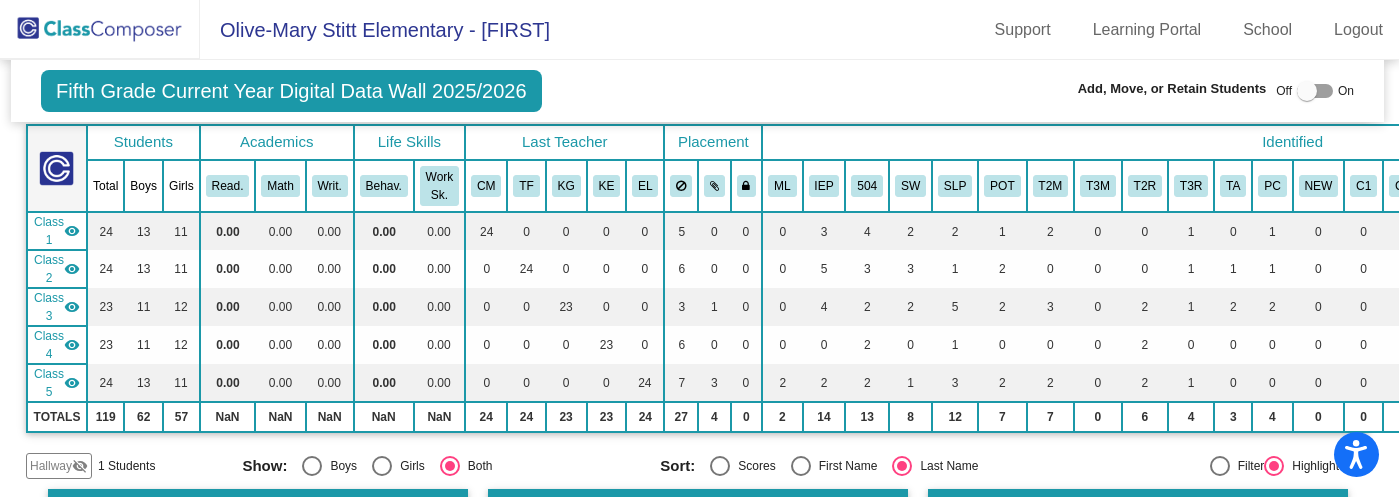 click 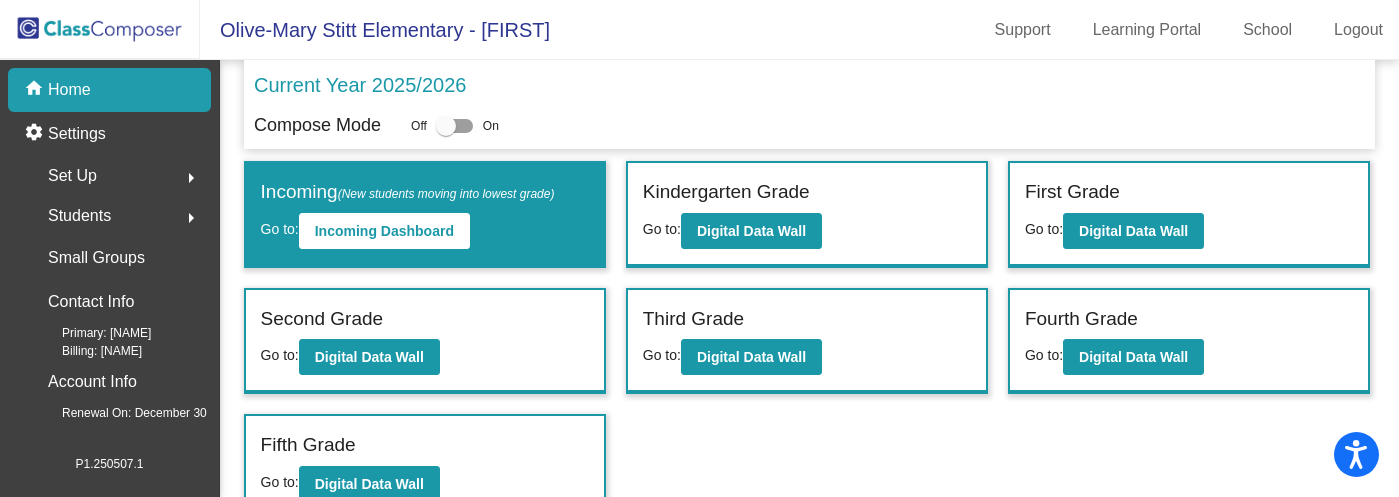 scroll, scrollTop: 23, scrollLeft: 0, axis: vertical 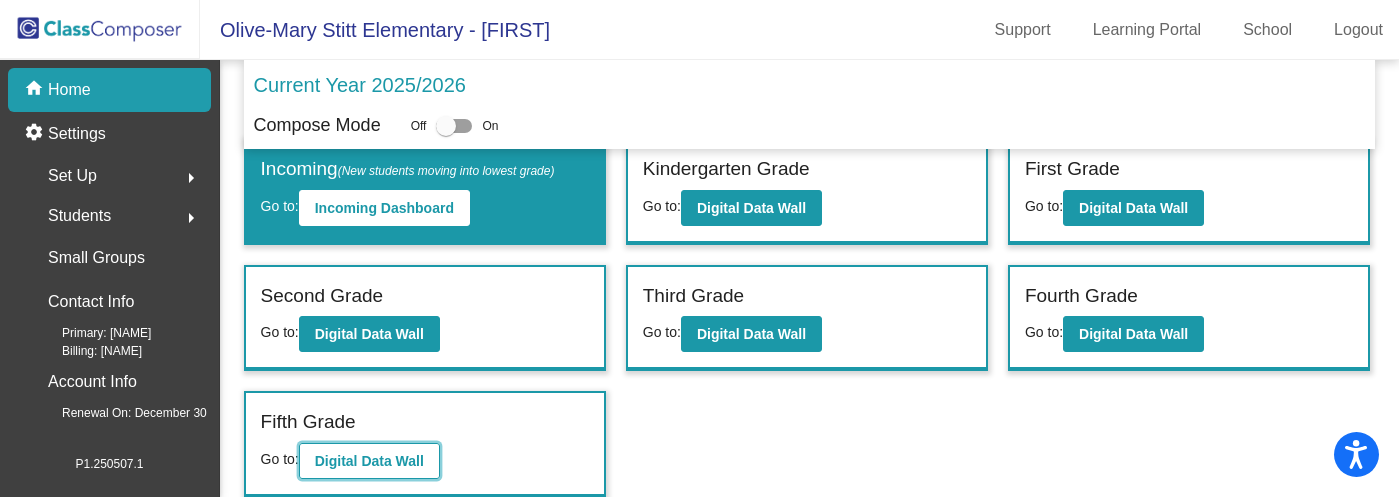 click on "Digital Data Wall" 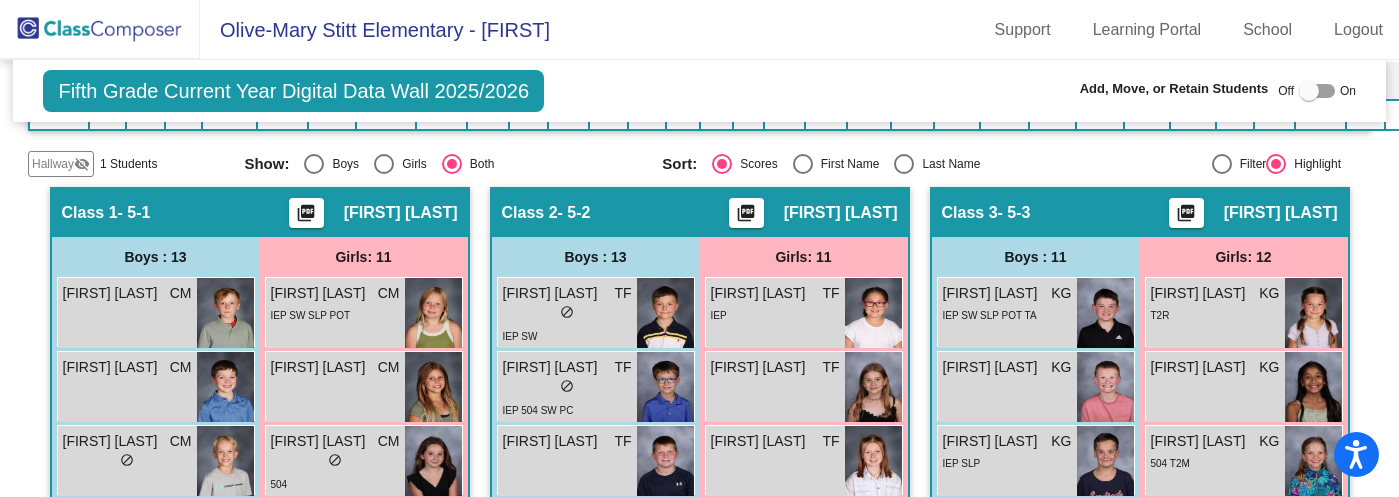 scroll, scrollTop: 446, scrollLeft: 0, axis: vertical 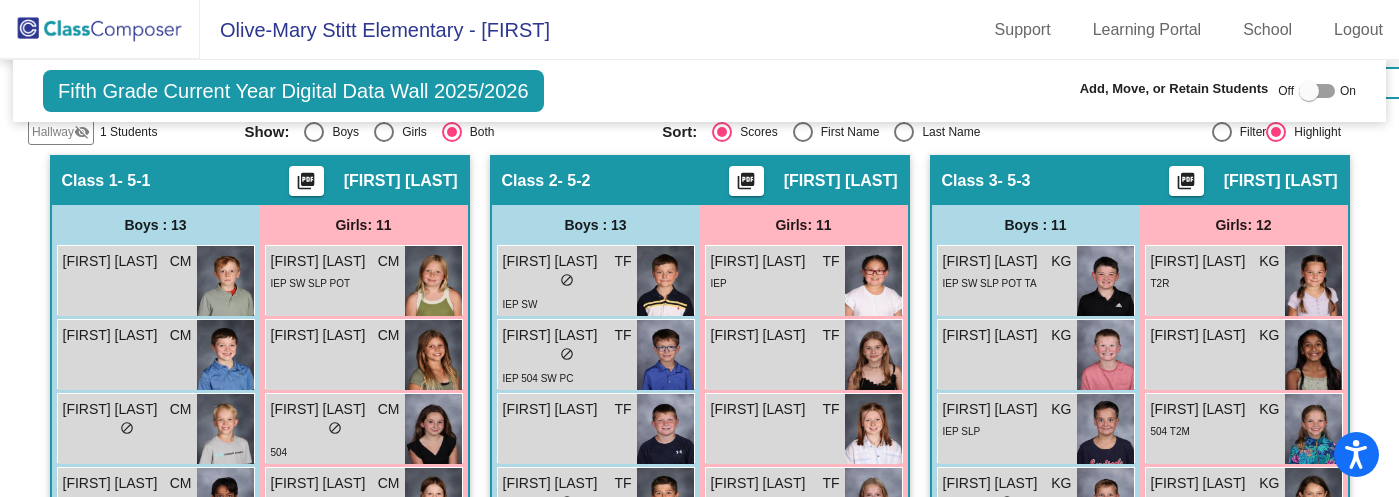 click at bounding box center (904, 132) 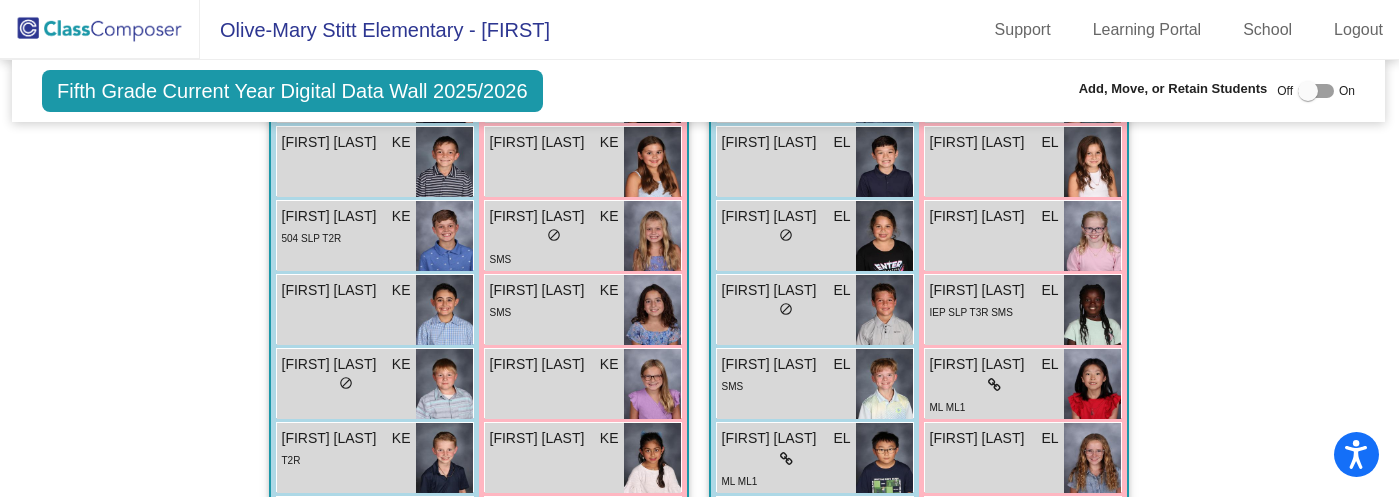 scroll, scrollTop: 1816, scrollLeft: 1, axis: both 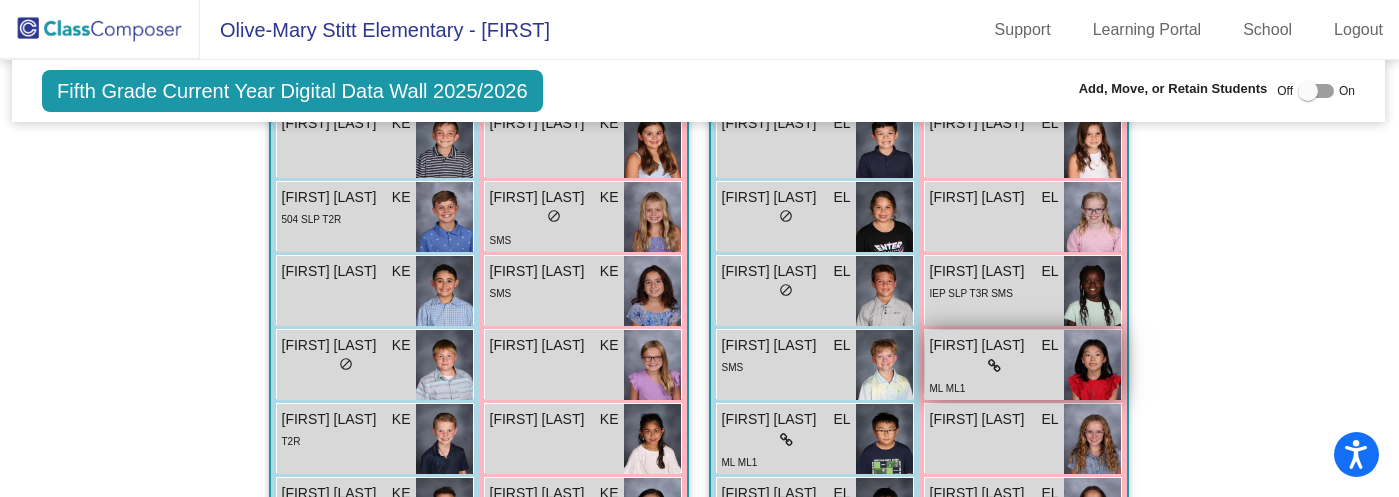 click on "lock do_not_disturb_alt" at bounding box center [994, 366] 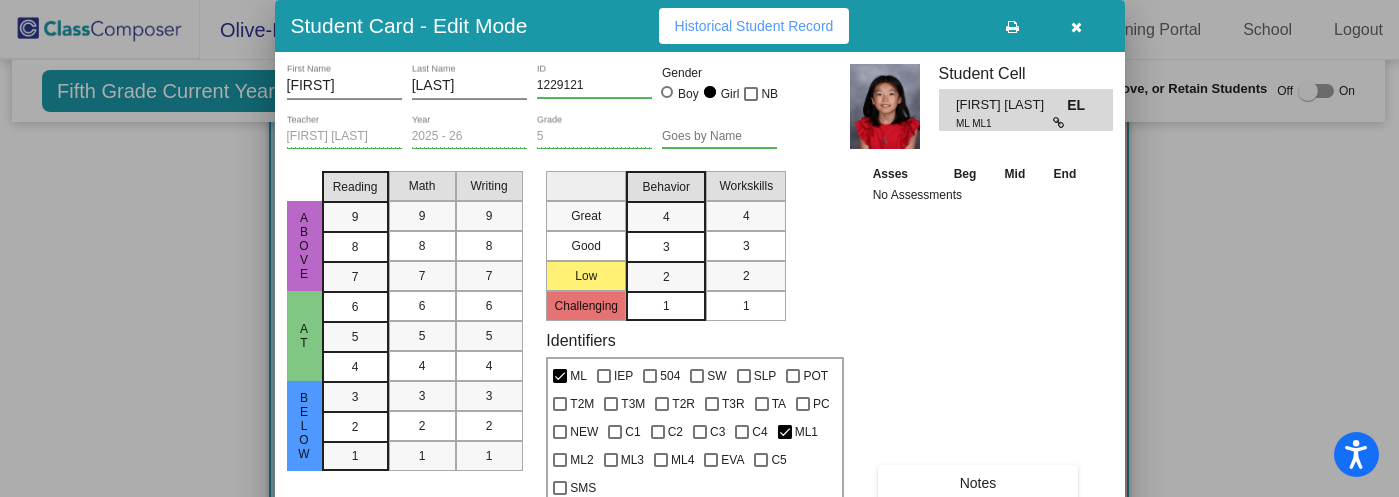 click at bounding box center [1076, 27] 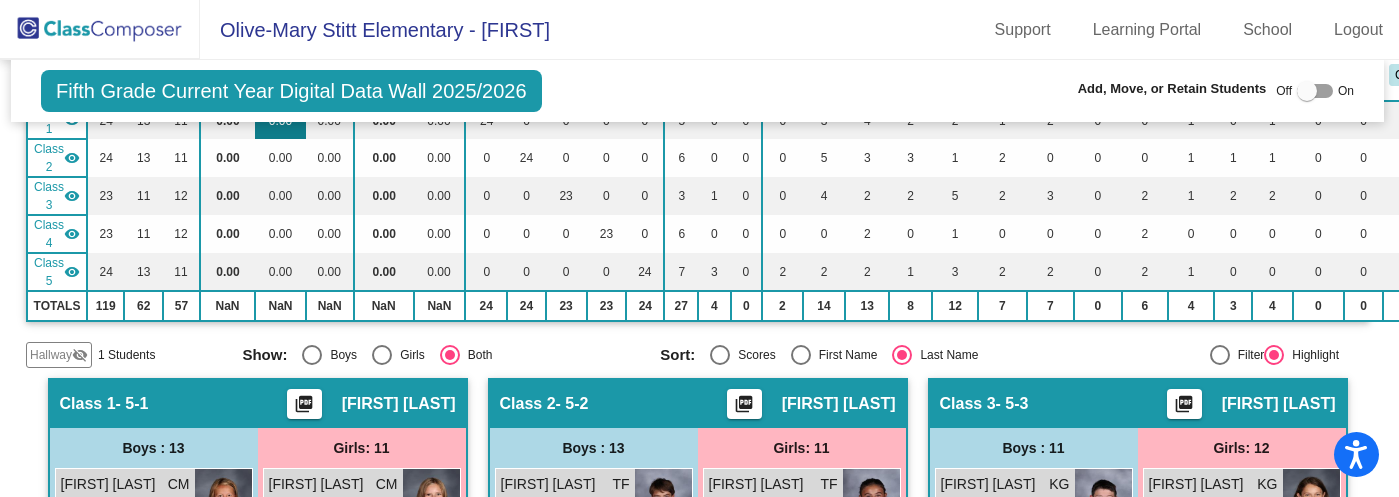 scroll, scrollTop: 226, scrollLeft: 2, axis: both 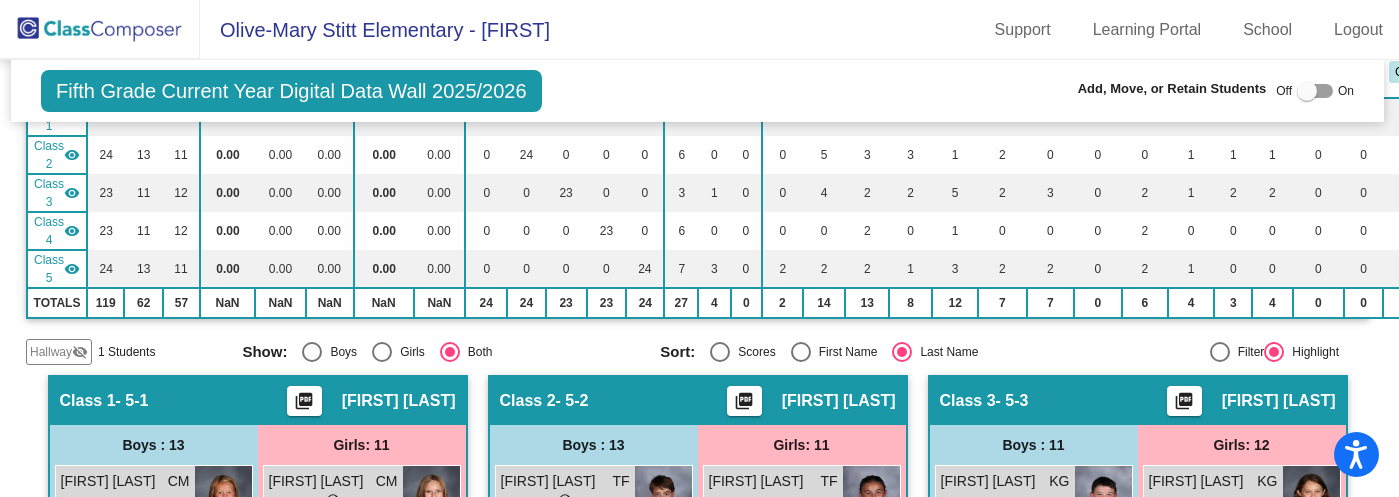 click 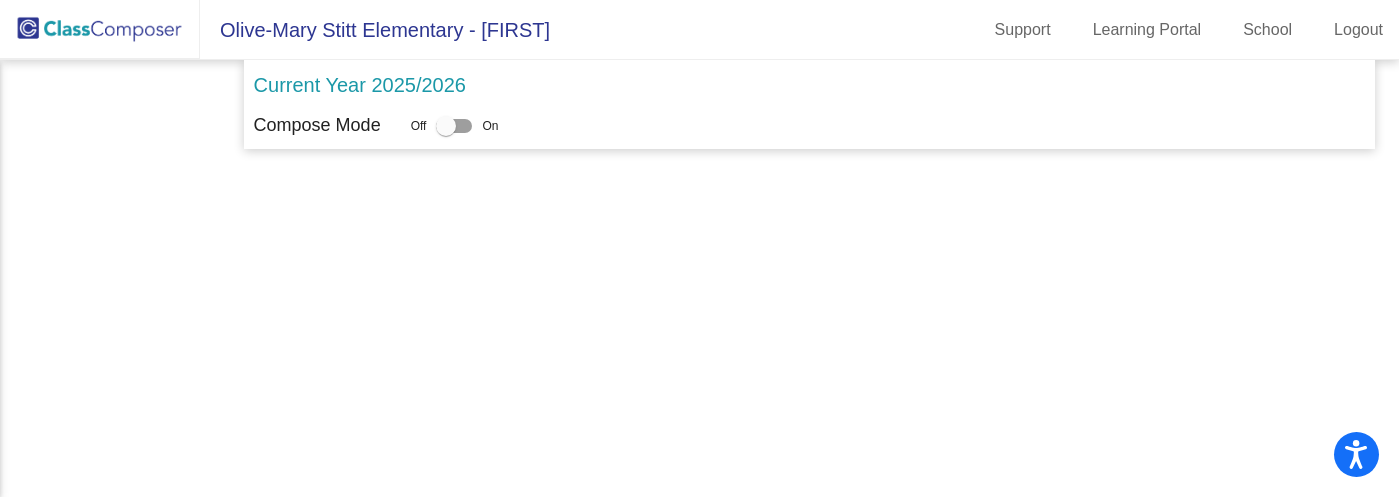 scroll, scrollTop: 0, scrollLeft: 0, axis: both 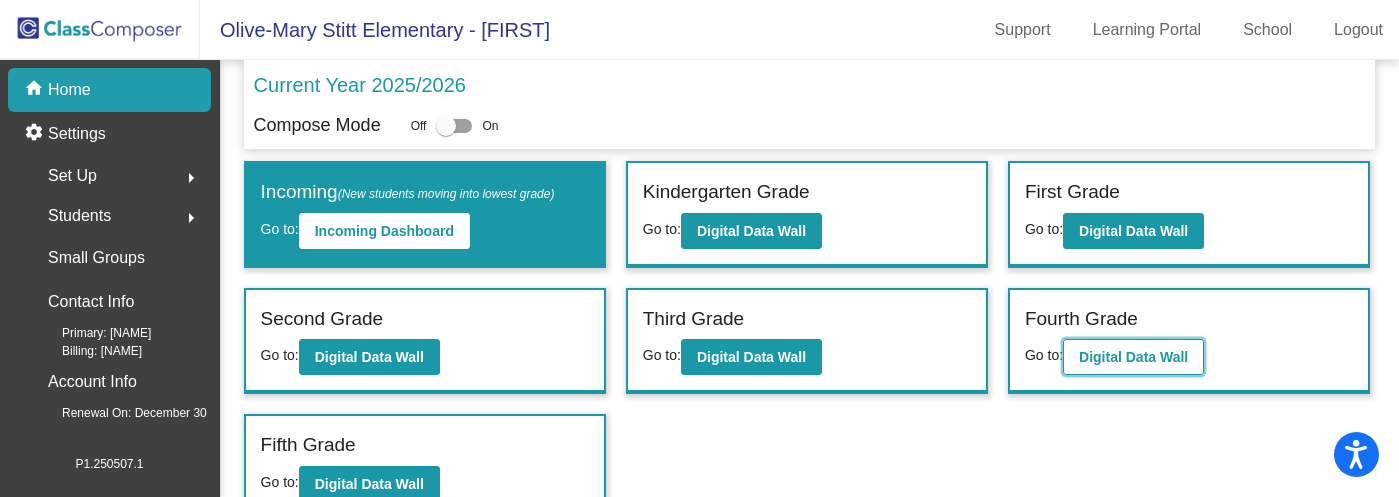 click on "Digital Data Wall" 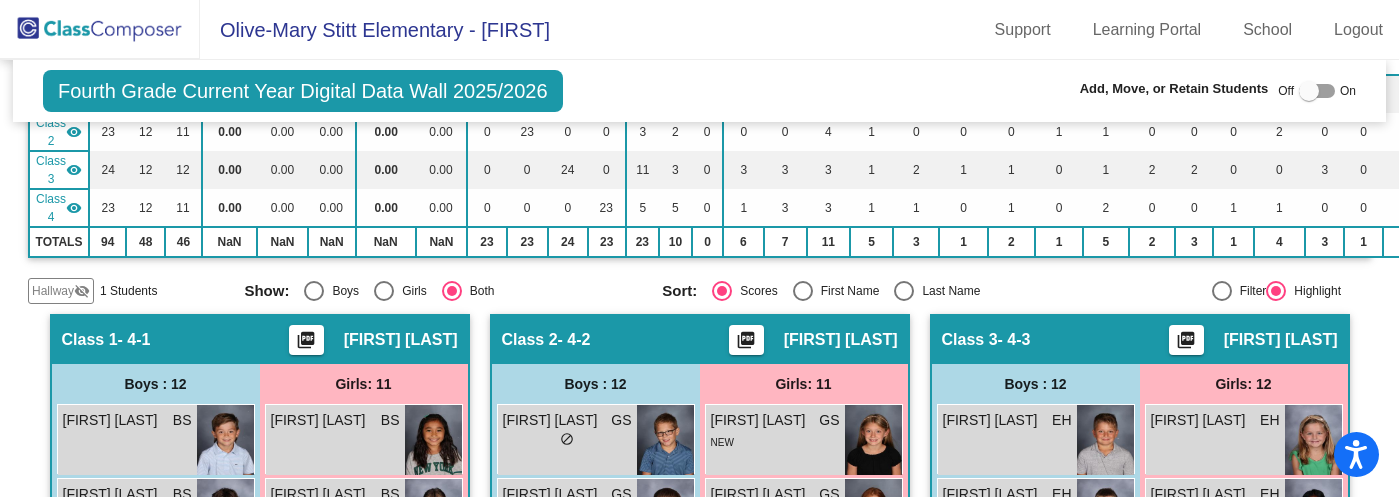 scroll, scrollTop: 264, scrollLeft: 0, axis: vertical 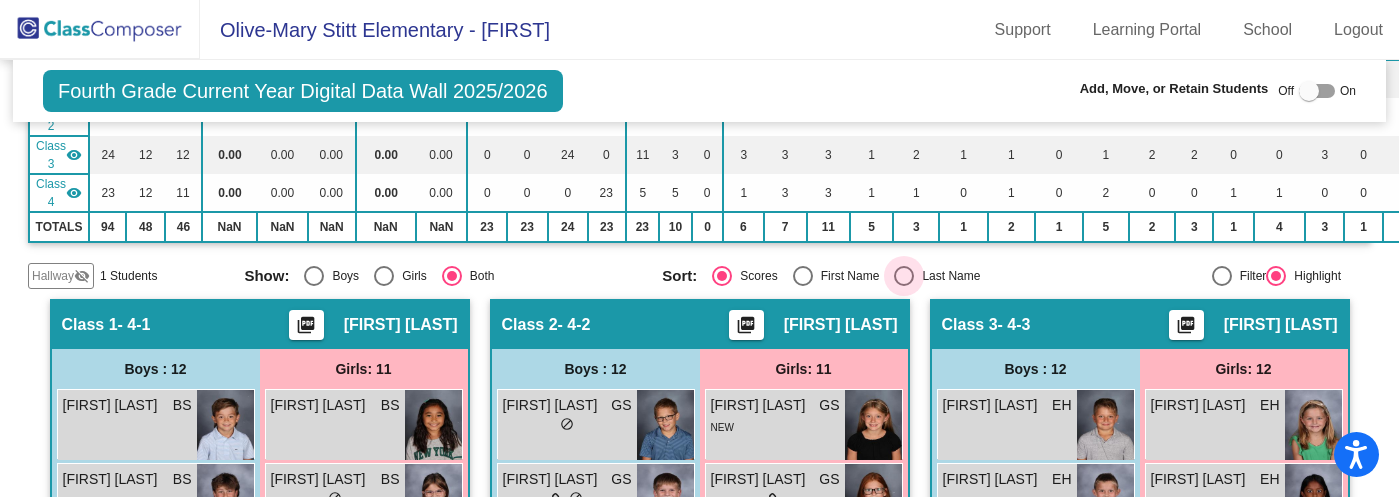 click at bounding box center [904, 276] 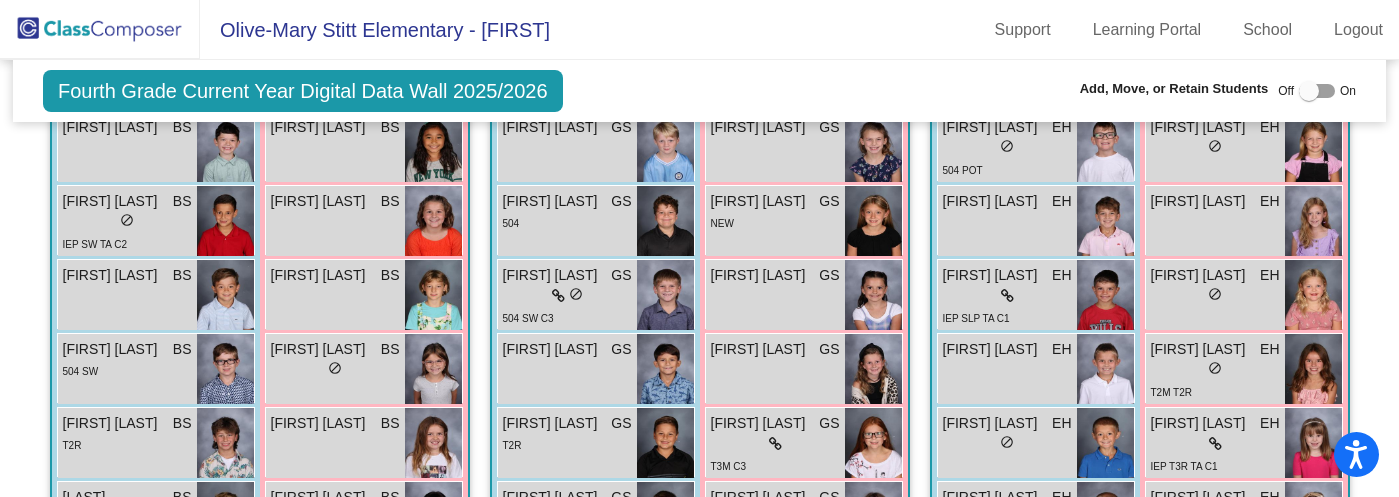 scroll, scrollTop: 551, scrollLeft: 0, axis: vertical 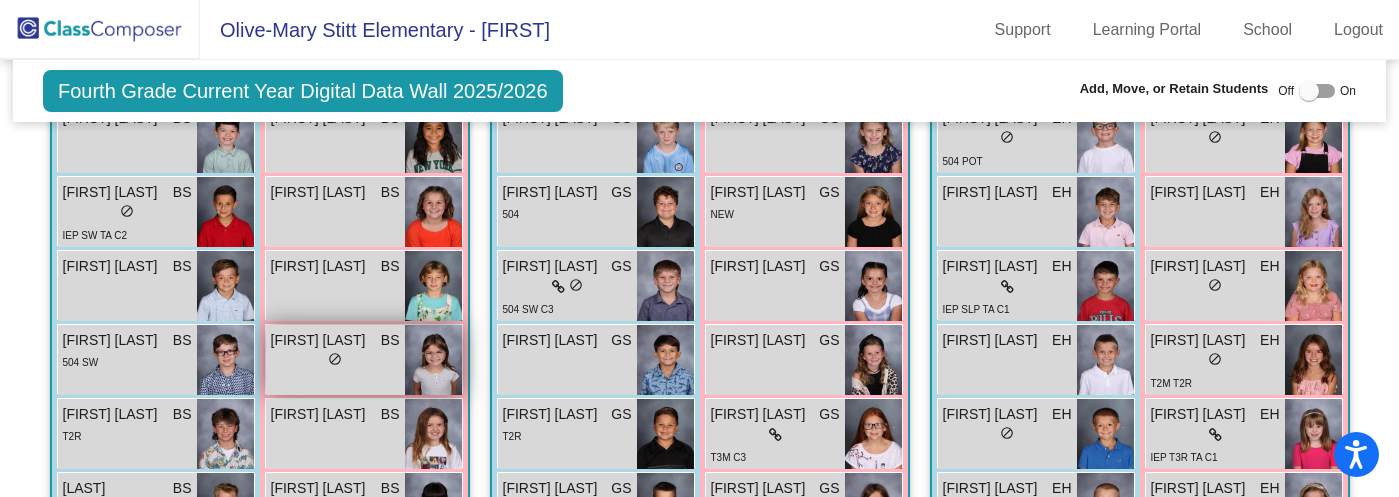 click on "[FIRST] [LAST]" at bounding box center (321, 340) 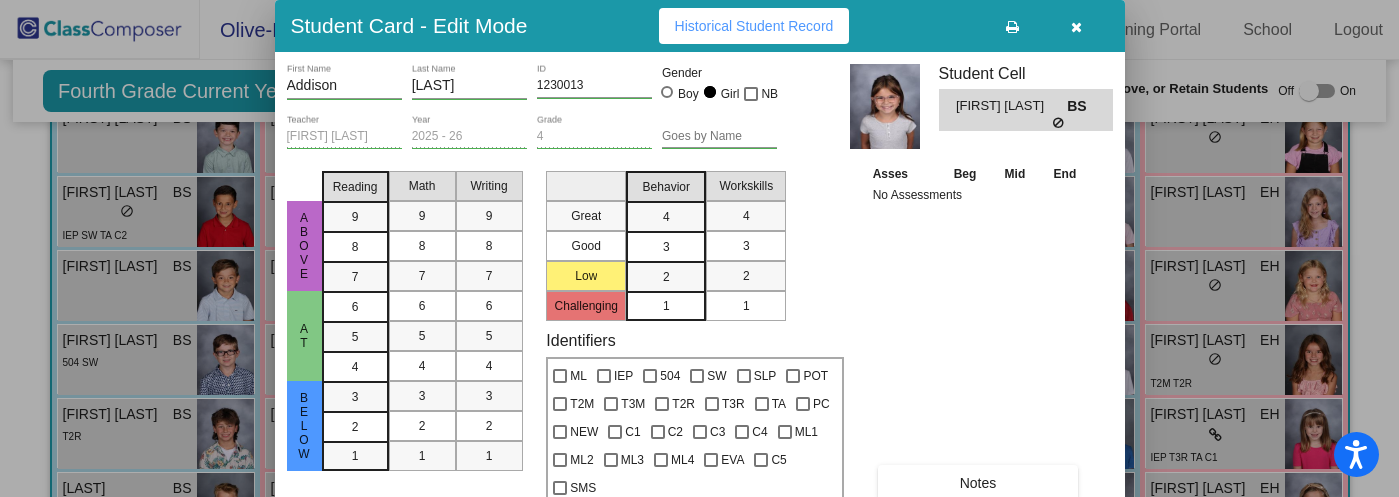 click at bounding box center [1076, 27] 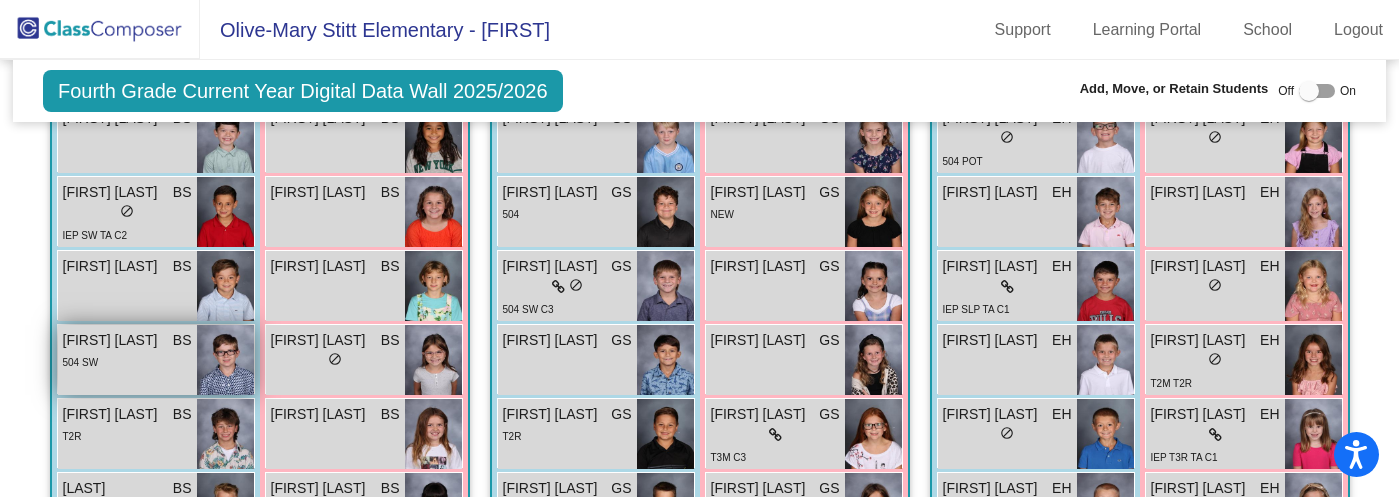 click on "504 SW" at bounding box center (127, 361) 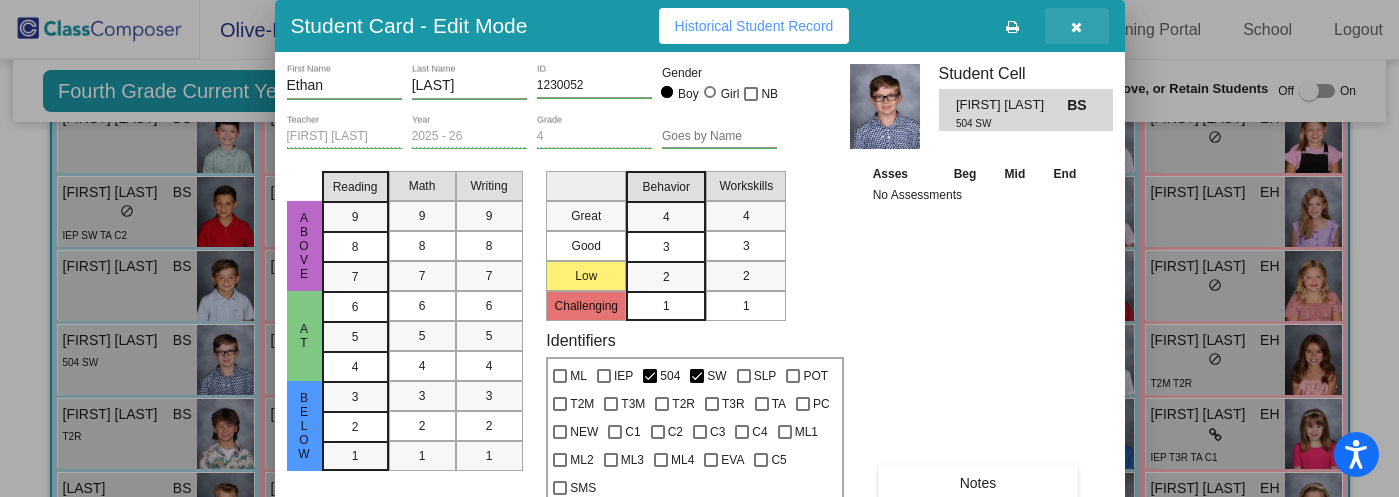 click at bounding box center (1076, 27) 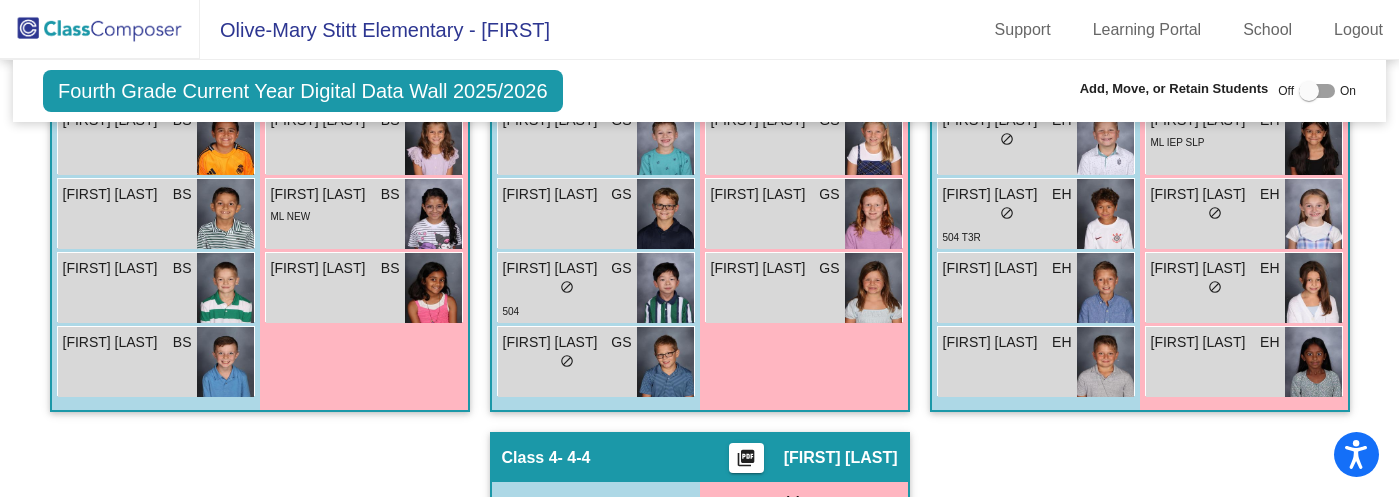 scroll, scrollTop: 1151, scrollLeft: 0, axis: vertical 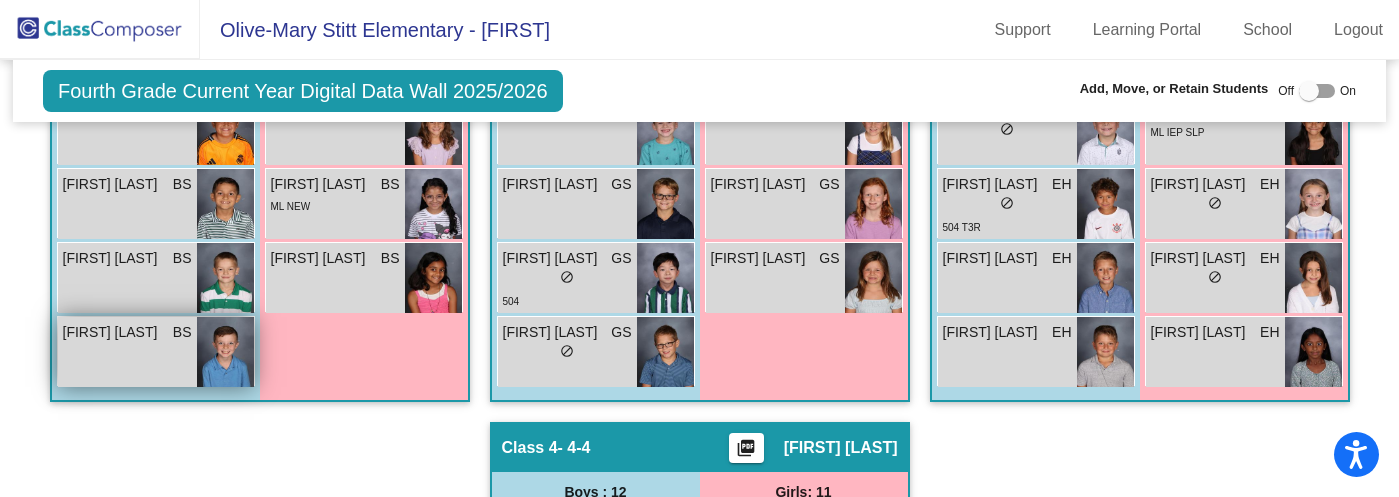 click on "[FIRST] [LAST]" at bounding box center (113, 332) 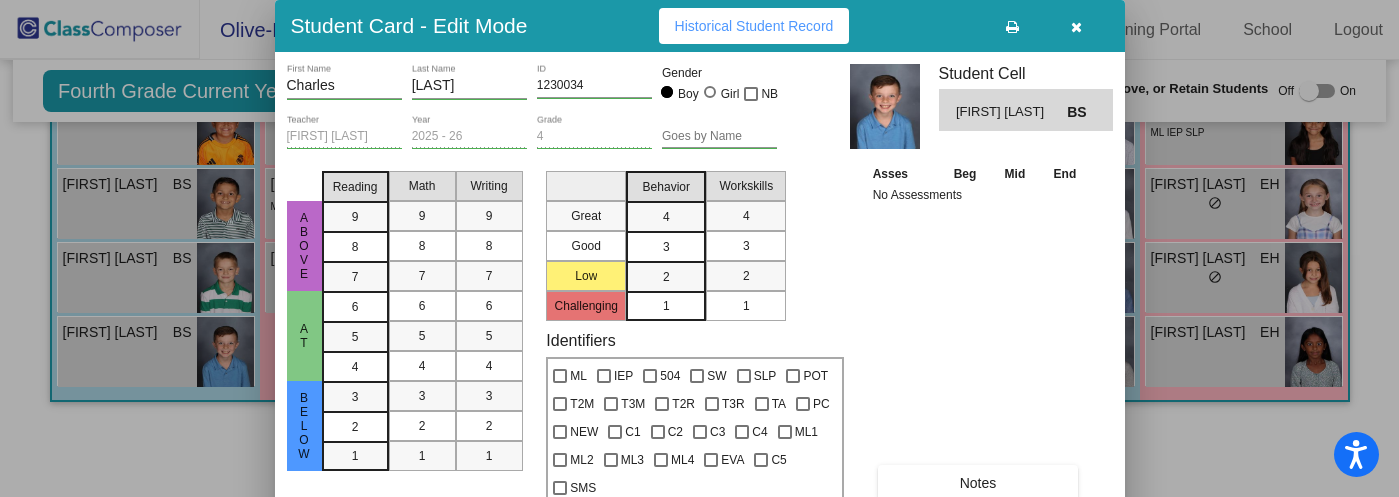 click at bounding box center (1076, 27) 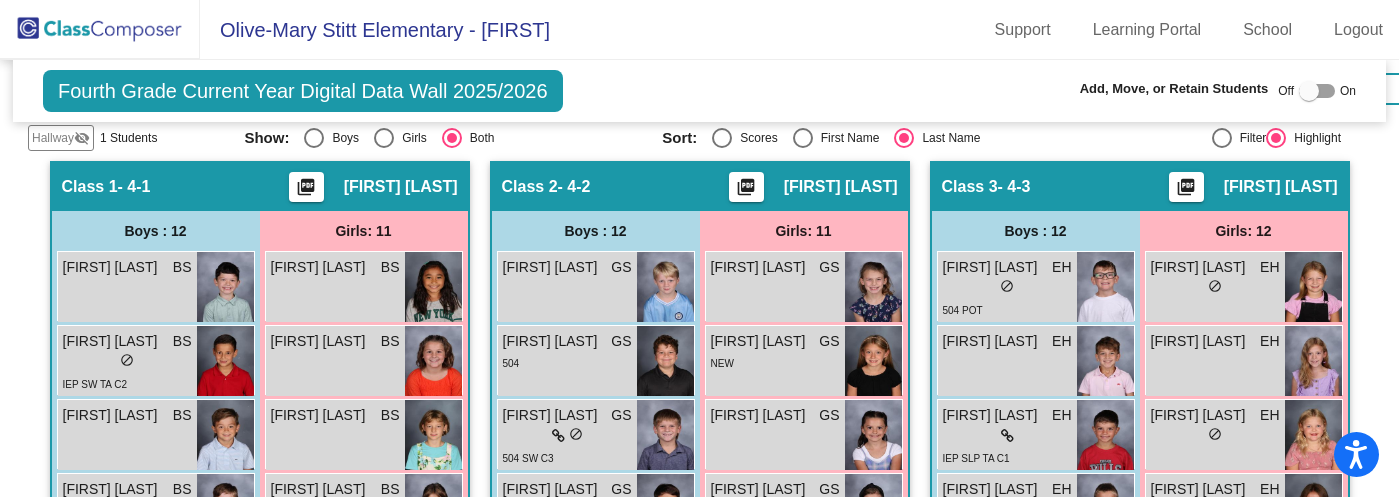 scroll, scrollTop: 427, scrollLeft: 0, axis: vertical 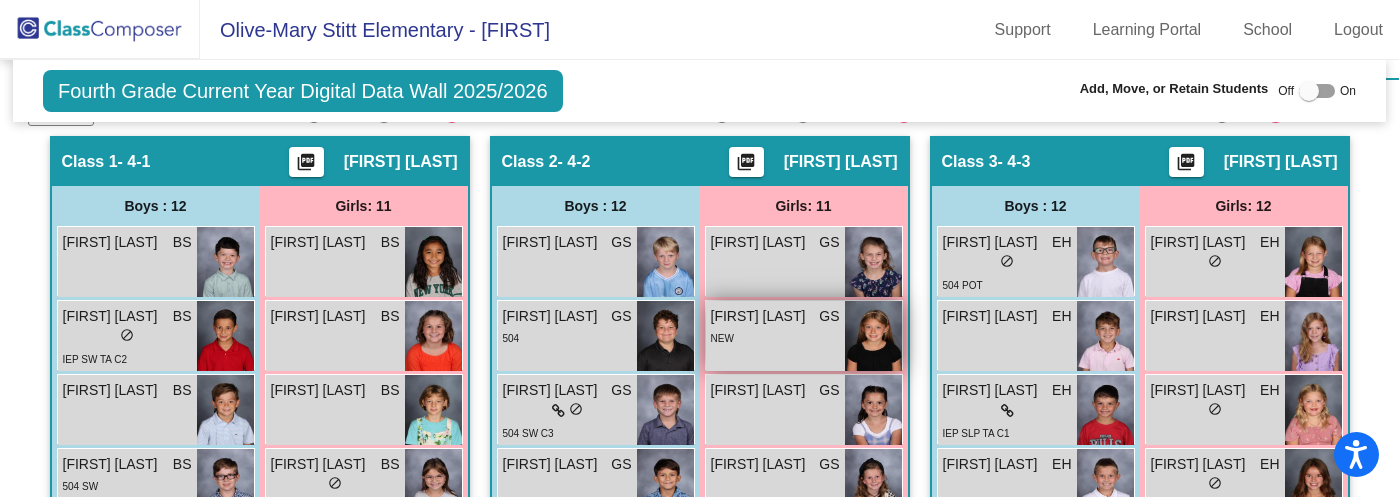 click on "[FIRST] [LAST]" at bounding box center [761, 316] 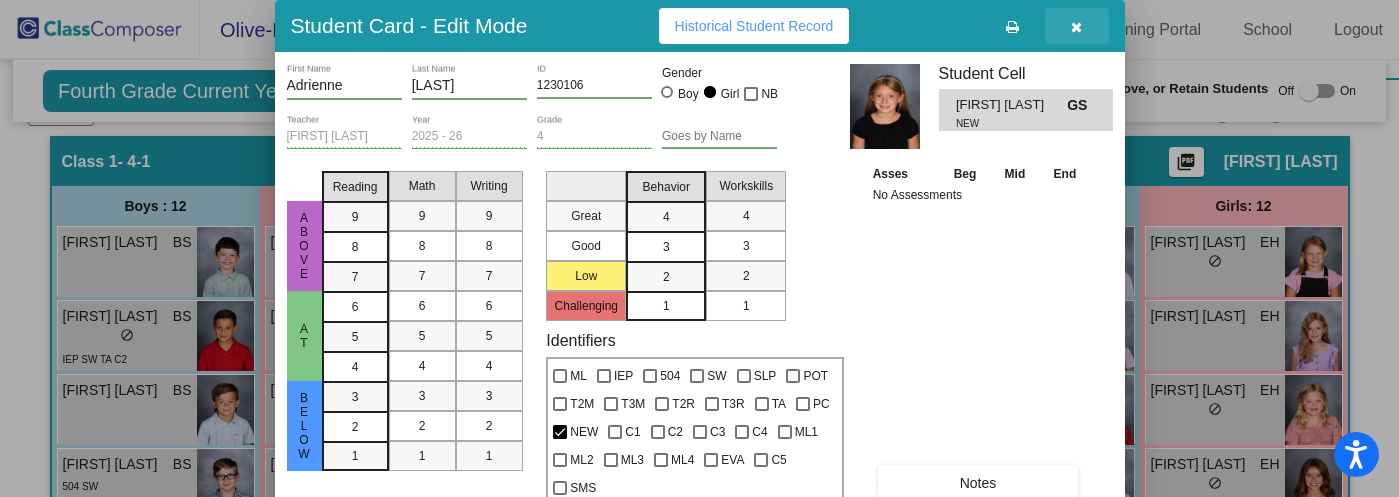 click at bounding box center (1076, 27) 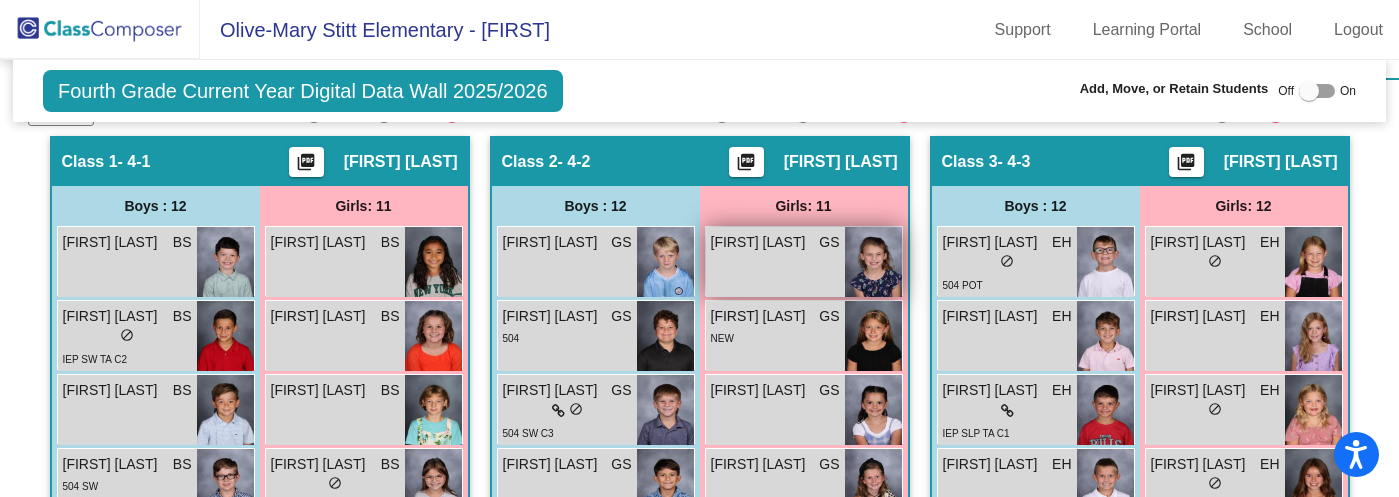 click on "[FIRST] [LAST]" at bounding box center (761, 242) 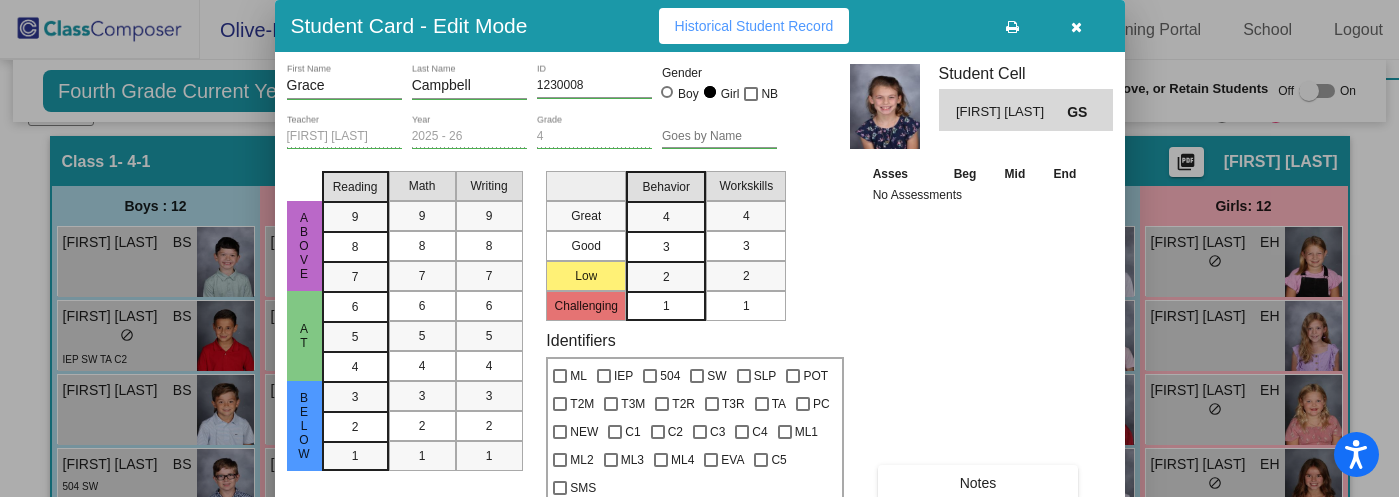 click on "Asses Beg Mid End No Assessments  Notes" at bounding box center (979, 331) 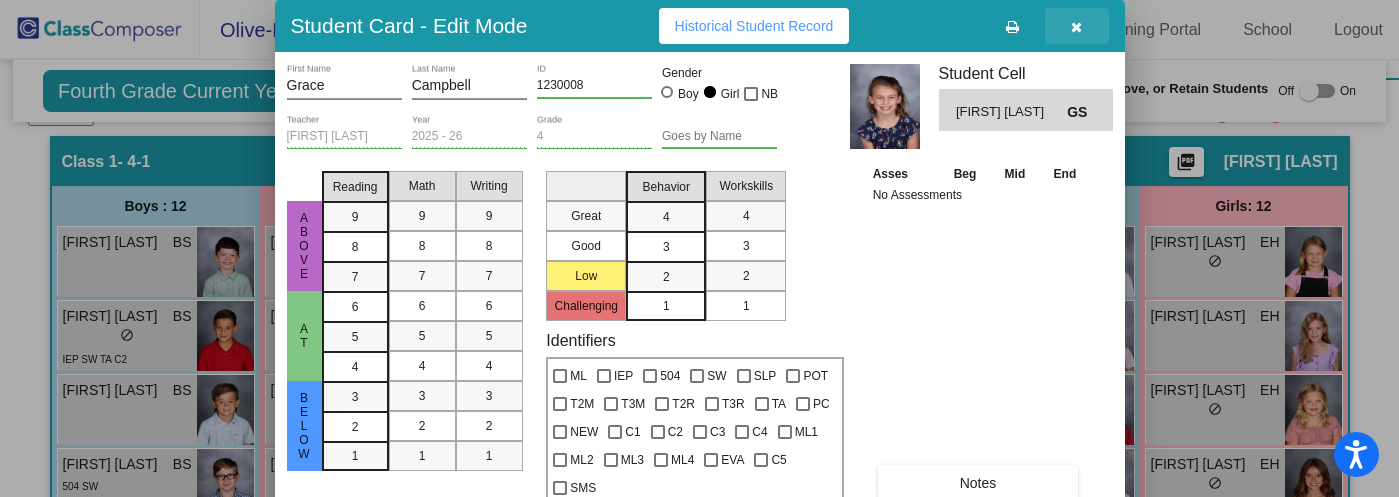 click at bounding box center (1076, 27) 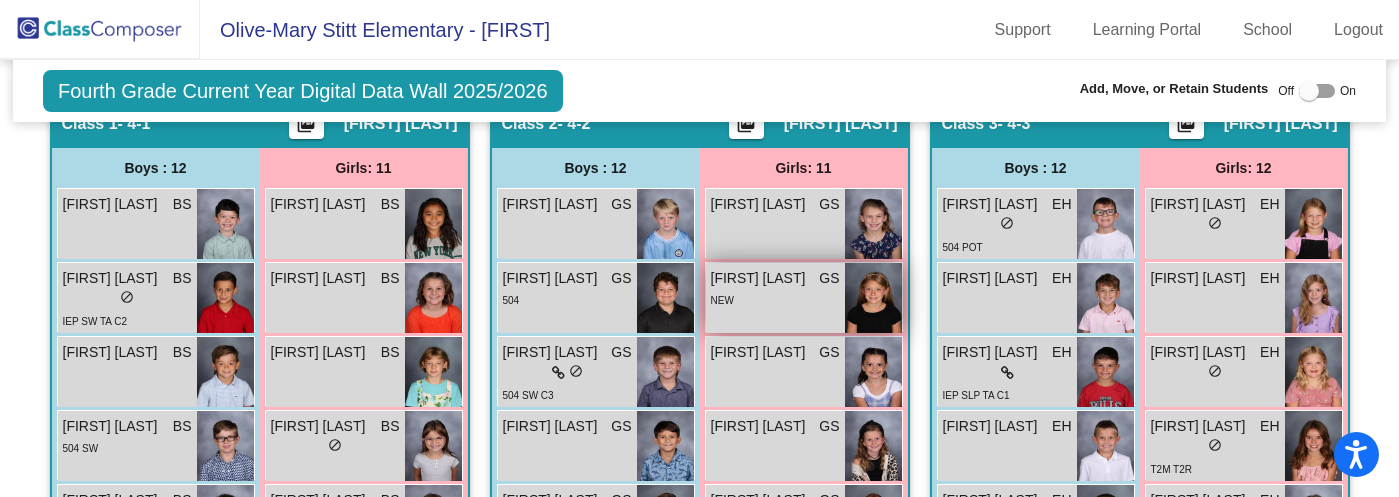 scroll, scrollTop: 467, scrollLeft: 0, axis: vertical 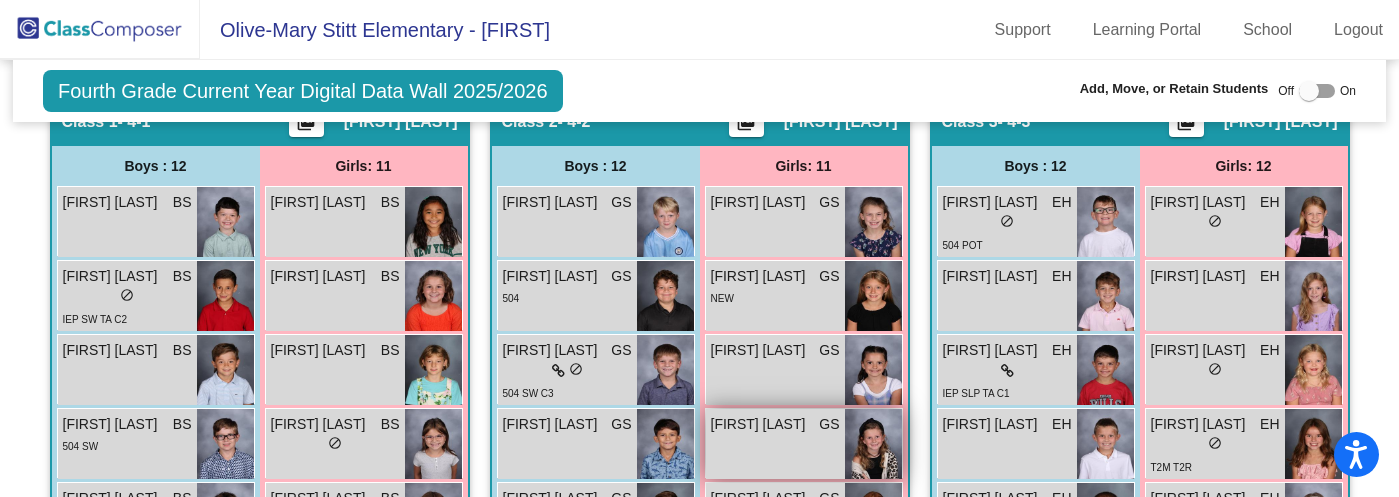 click on "[FIRST] [LAST]" at bounding box center (761, 424) 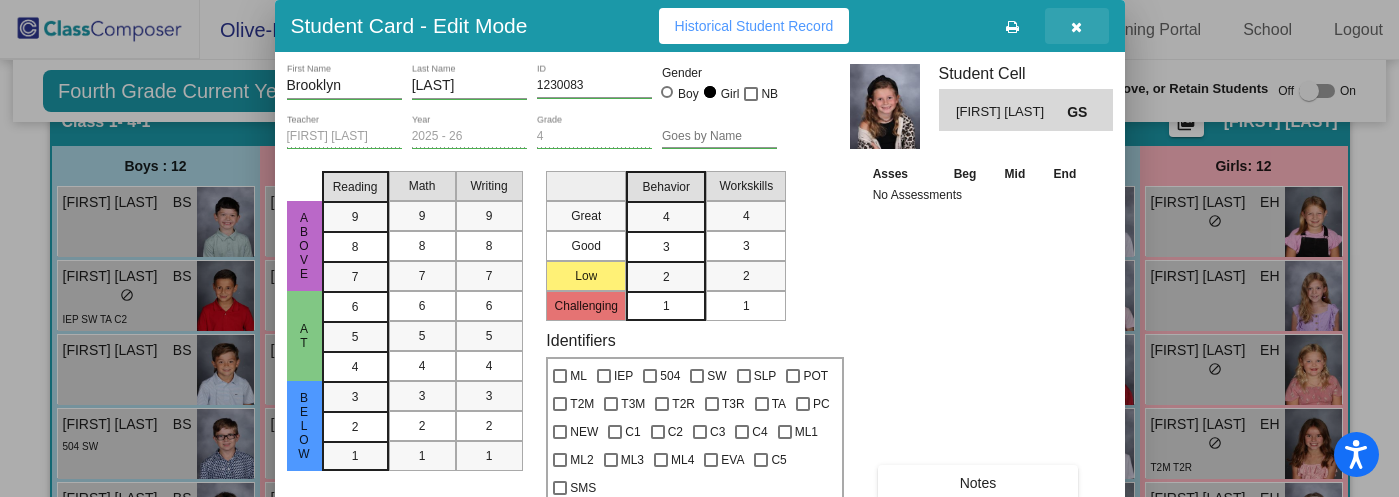 click at bounding box center (1076, 27) 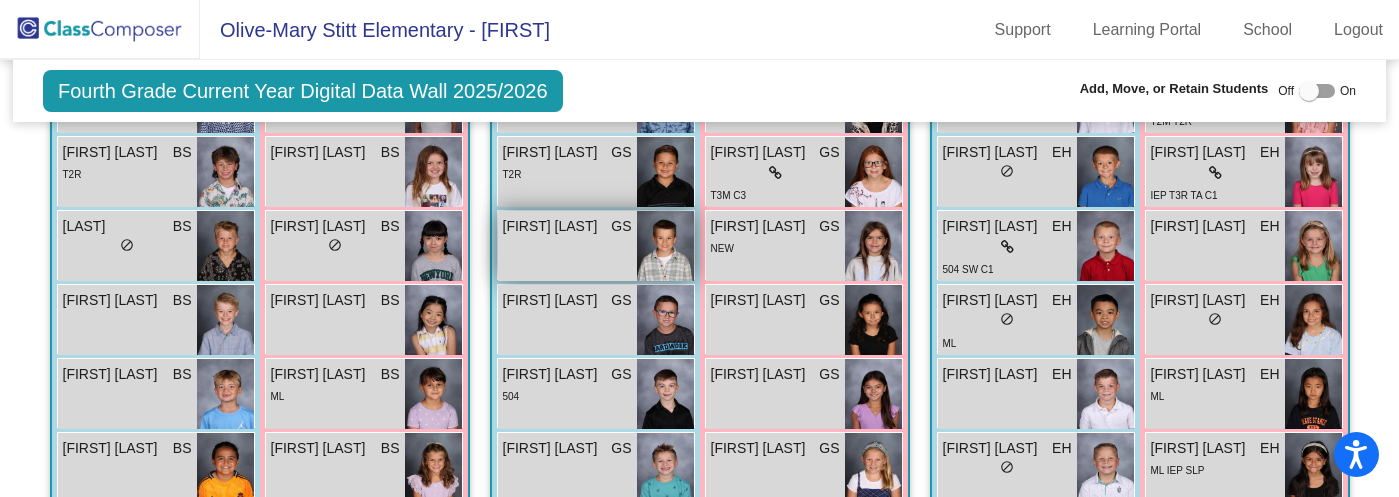 scroll, scrollTop: 819, scrollLeft: 0, axis: vertical 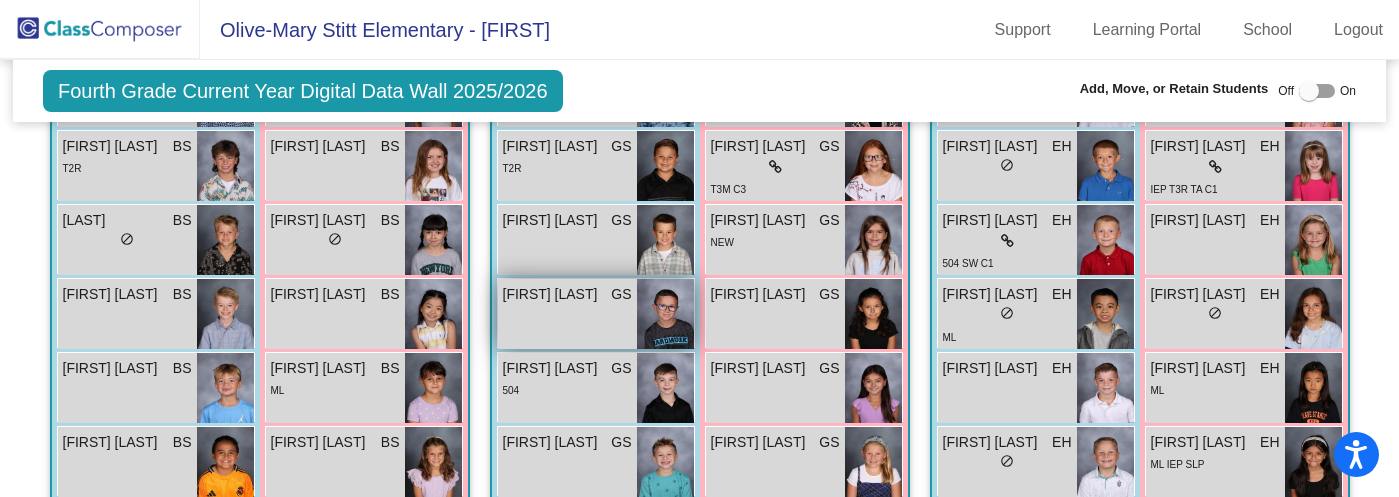 click on "[FIRST] [LAST]" at bounding box center (553, 294) 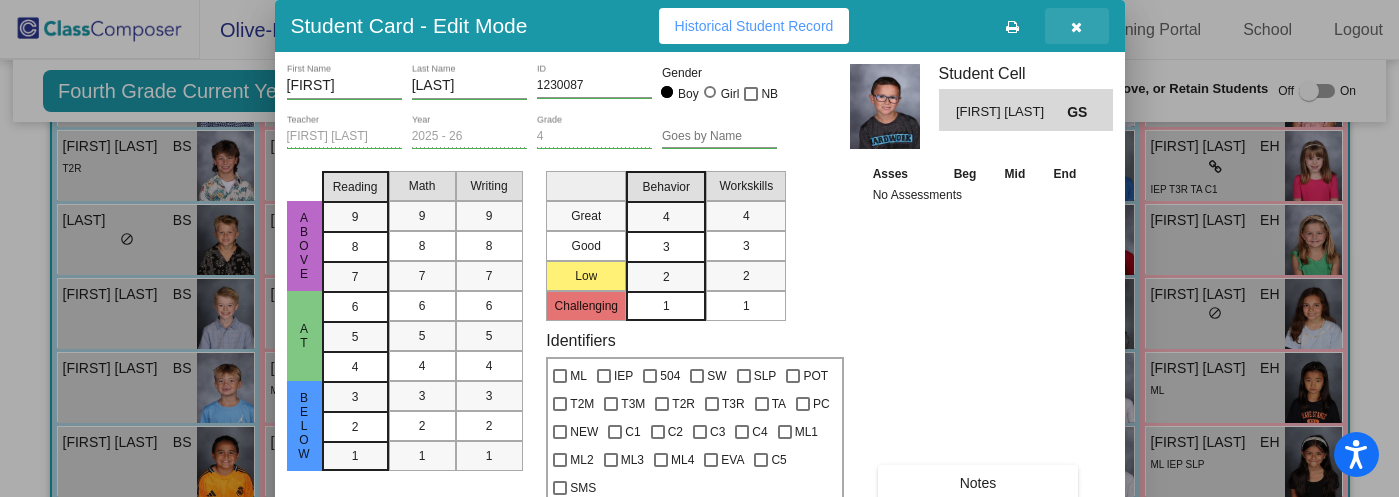 click at bounding box center [1076, 27] 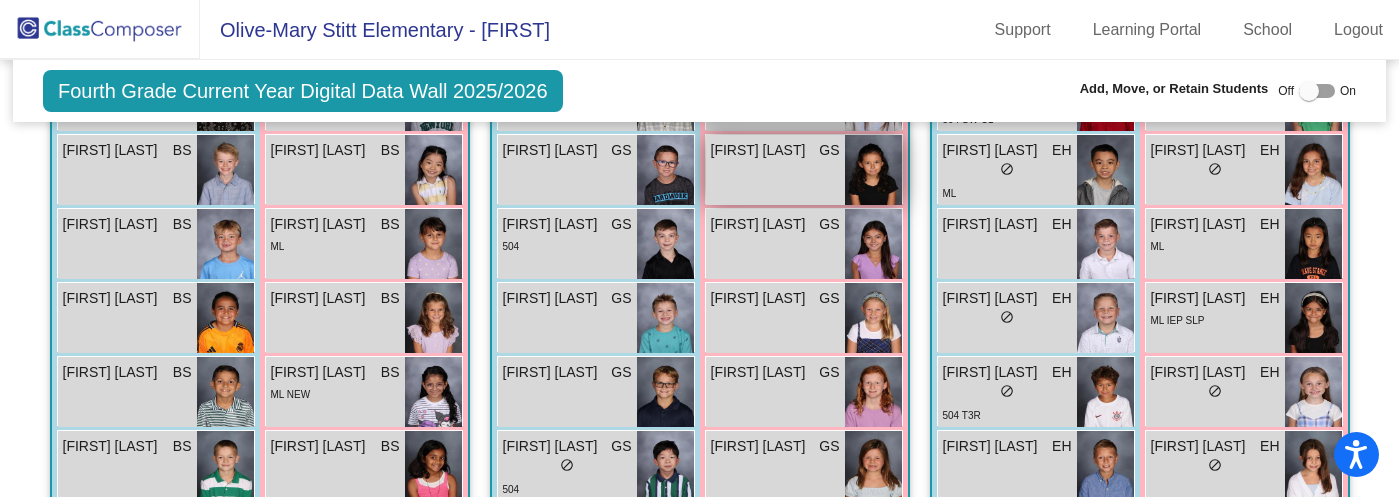 scroll, scrollTop: 965, scrollLeft: 0, axis: vertical 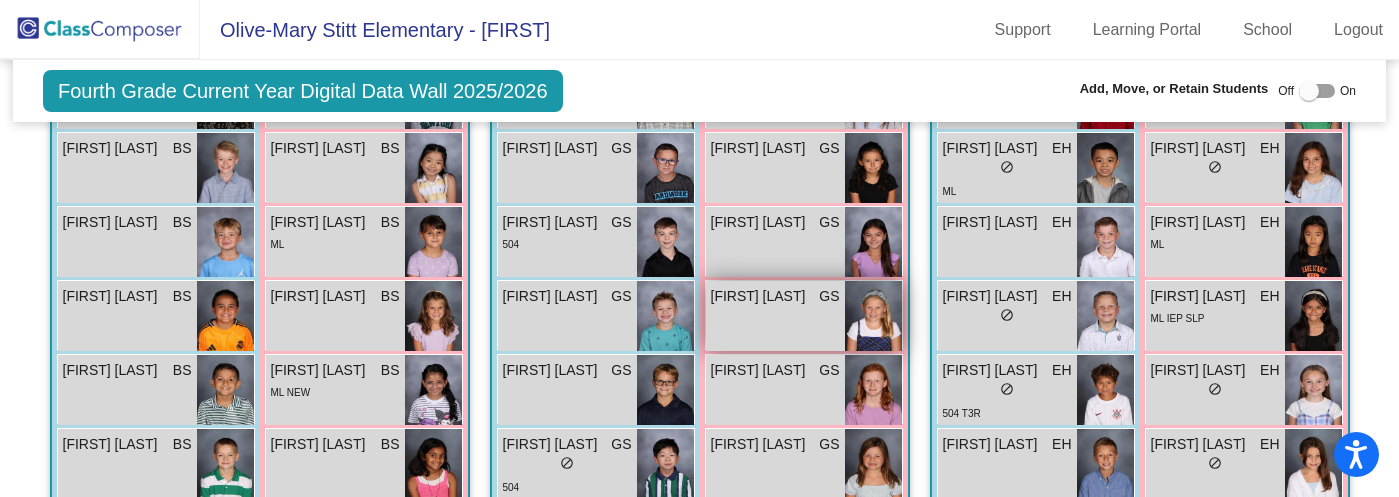 click on "[FIRST] [LAST] GS lock do_not_disturb_alt" at bounding box center (775, 316) 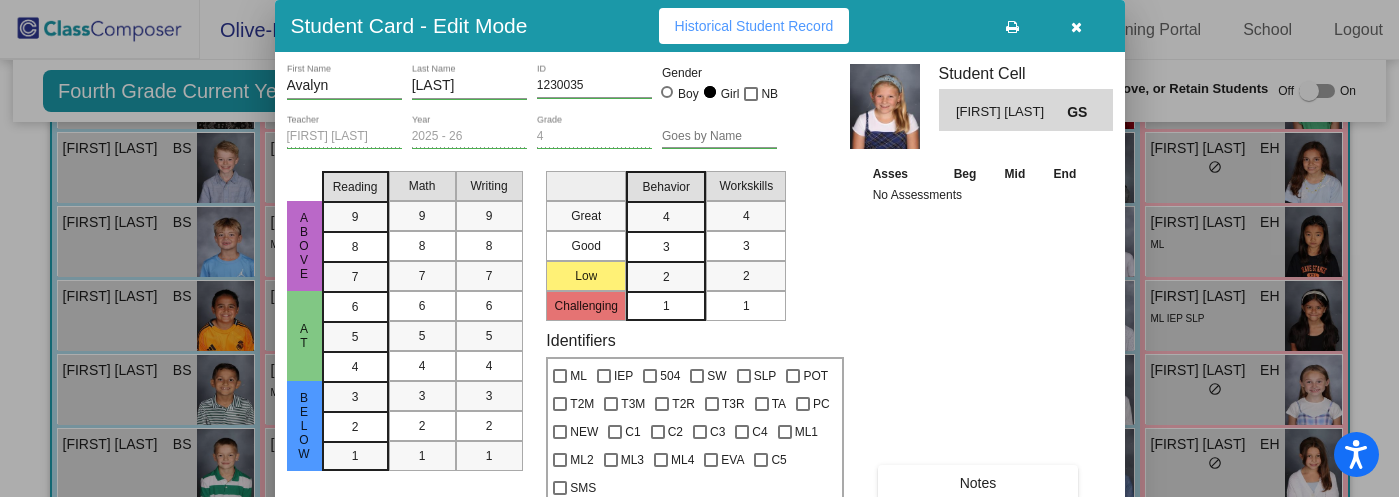 click at bounding box center (1076, 27) 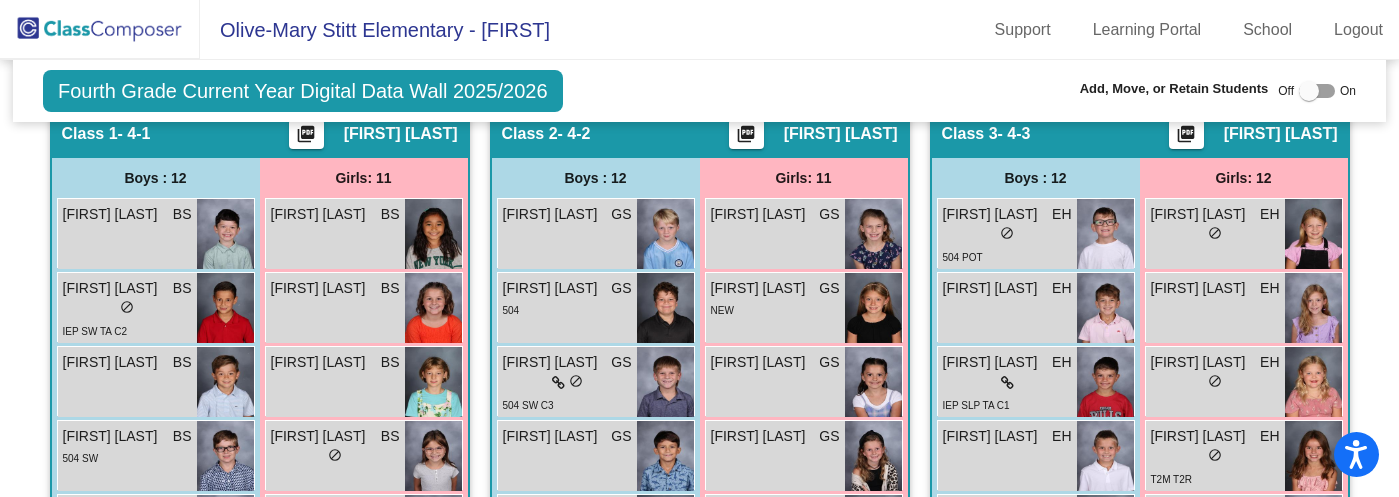 scroll, scrollTop: 514, scrollLeft: 0, axis: vertical 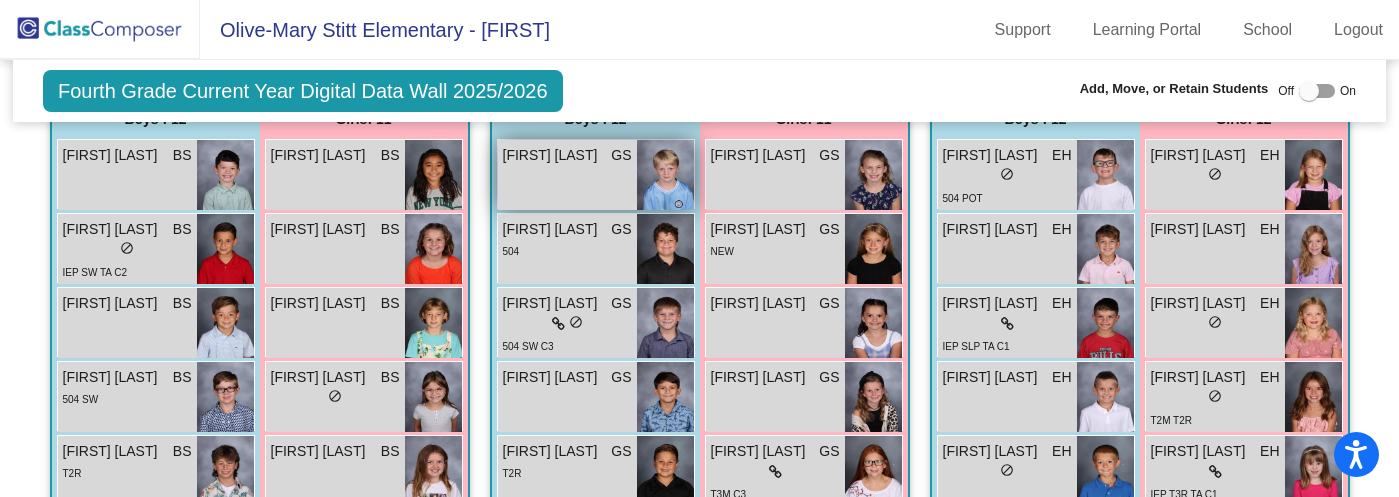 click on "[FIRST] [LAST]" at bounding box center [553, 155] 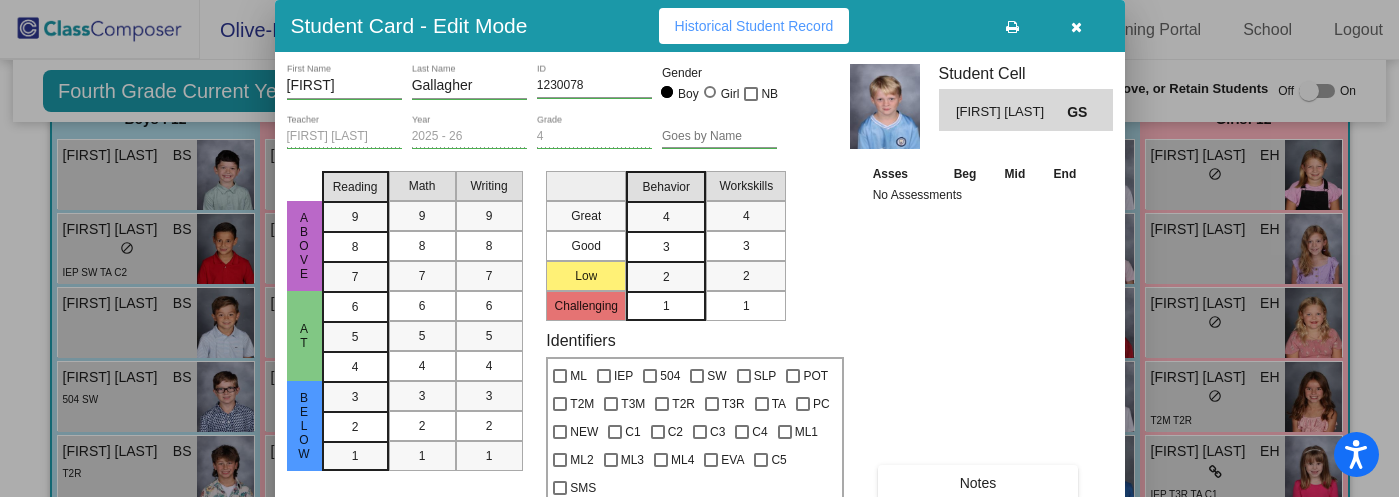 click at bounding box center [1076, 27] 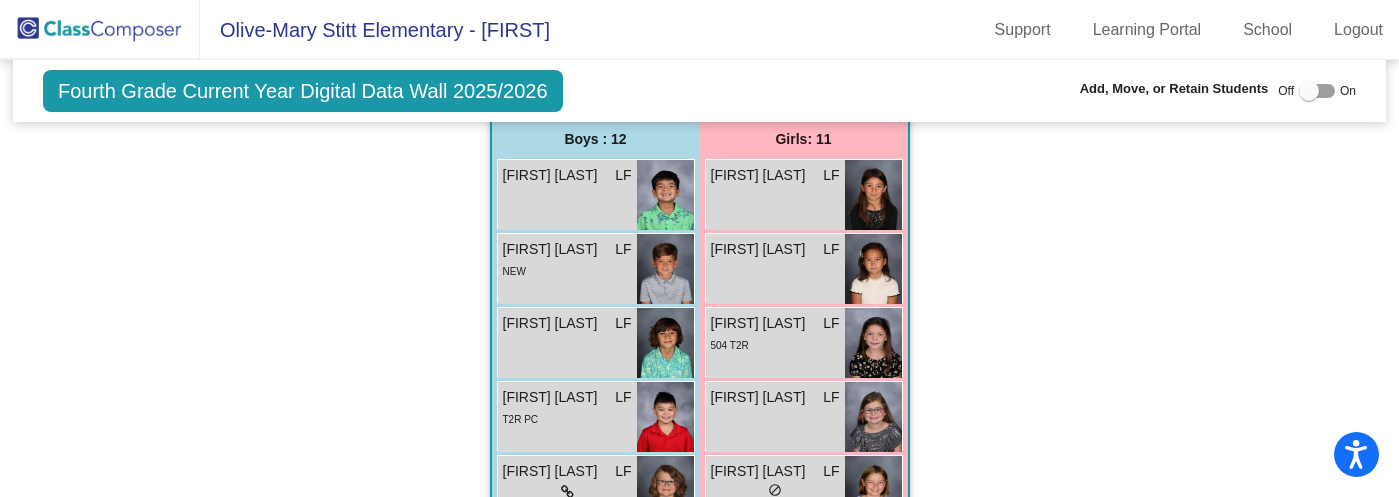 scroll, scrollTop: 1503, scrollLeft: 0, axis: vertical 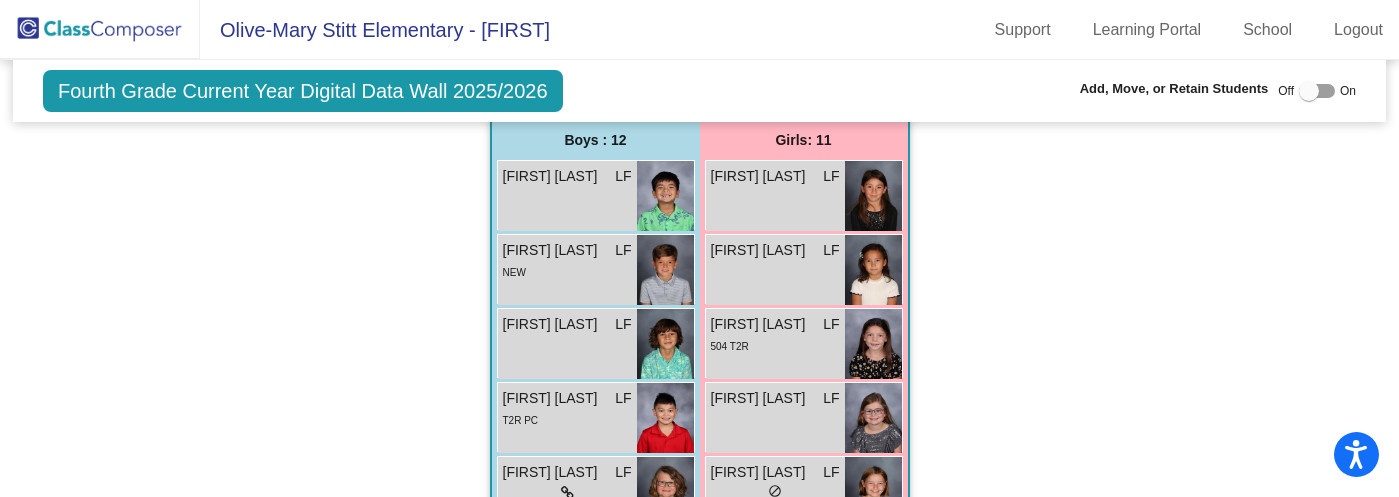 click on "[FIRST] [LAST]" at bounding box center (1201, -760) 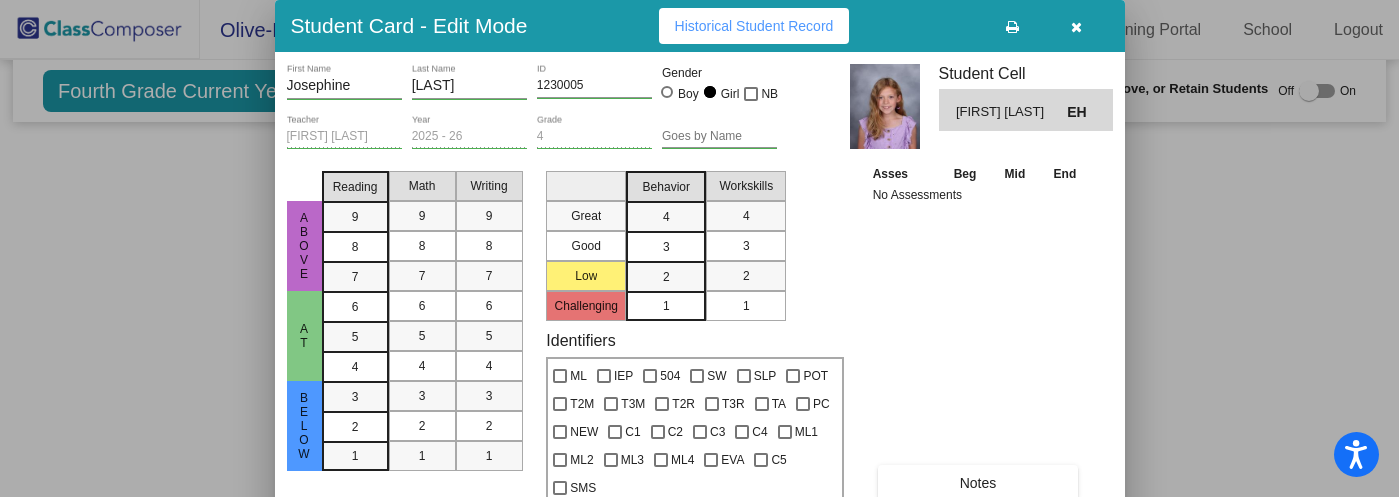 click at bounding box center (1077, 26) 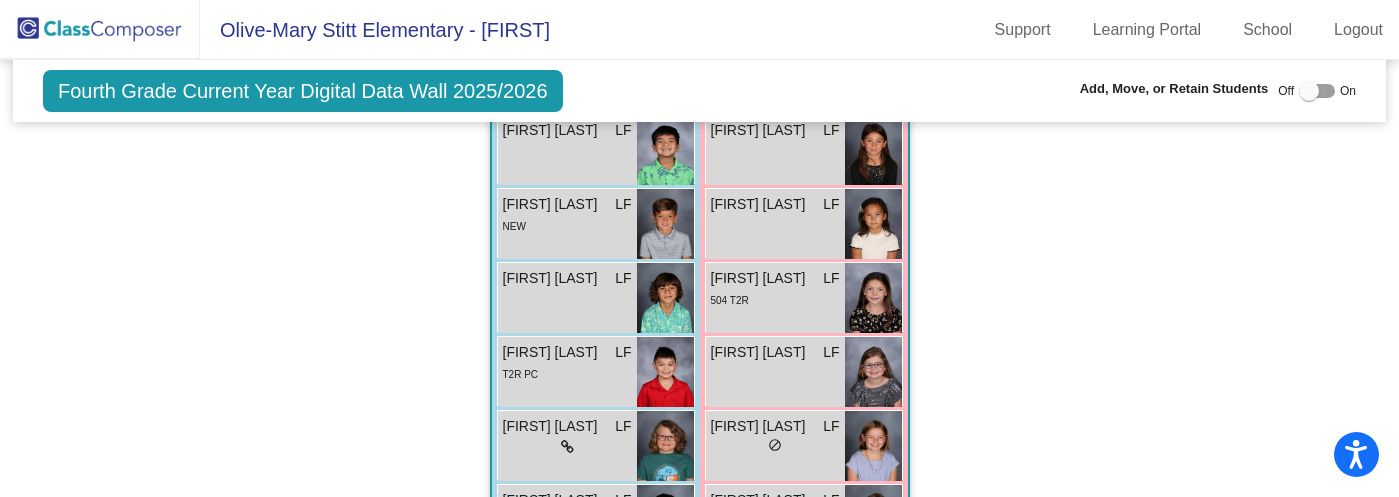 scroll, scrollTop: 1553, scrollLeft: 0, axis: vertical 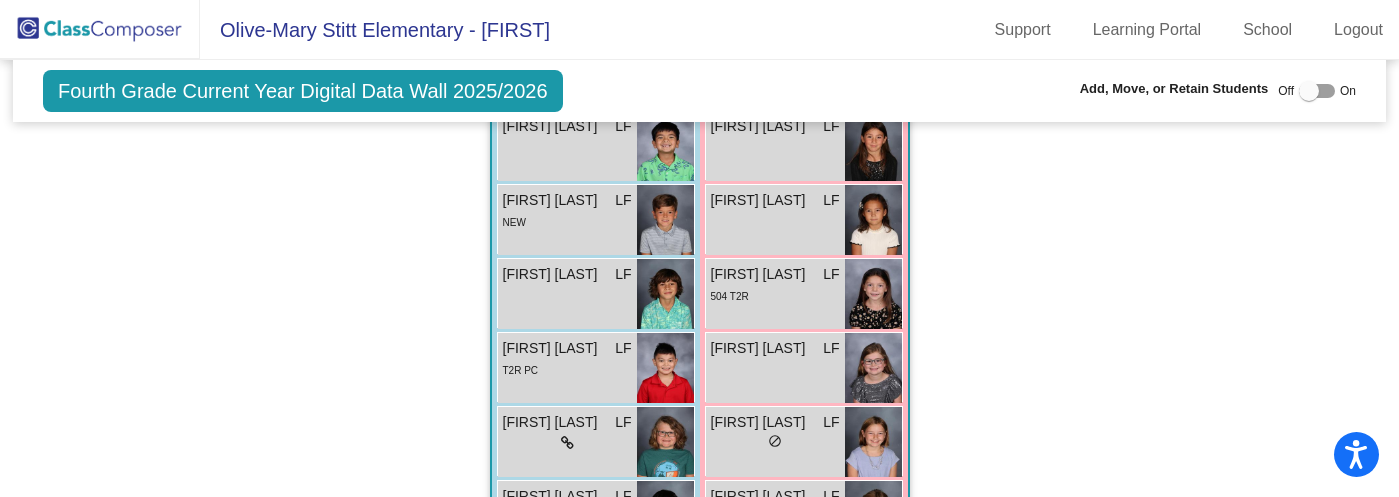 click on "lock do_not_disturb_alt" at bounding box center (1215, -641) 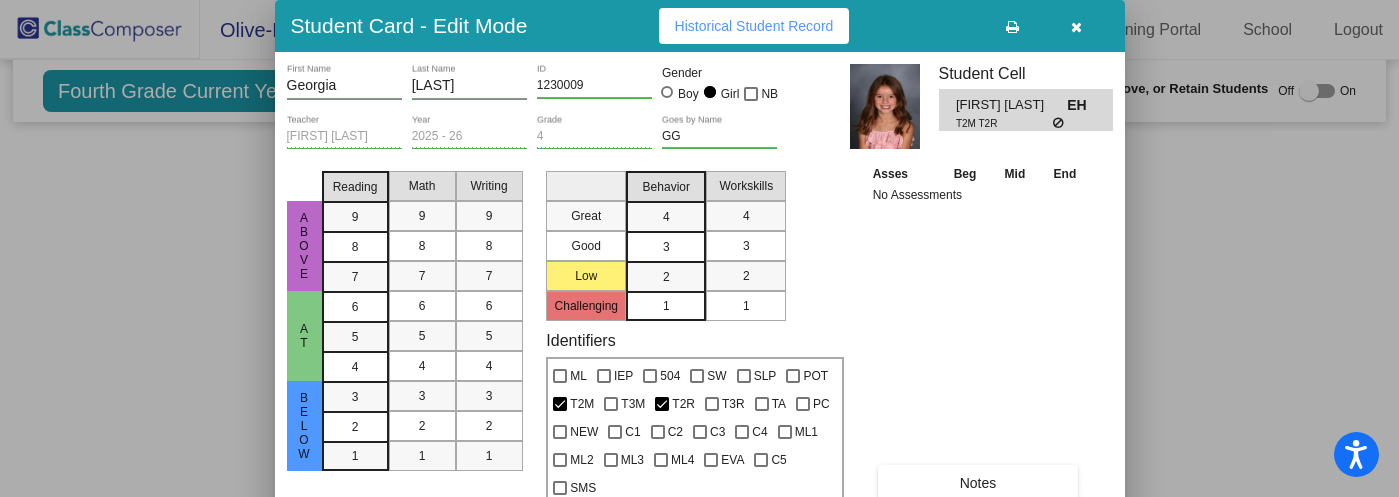 click at bounding box center [1076, 27] 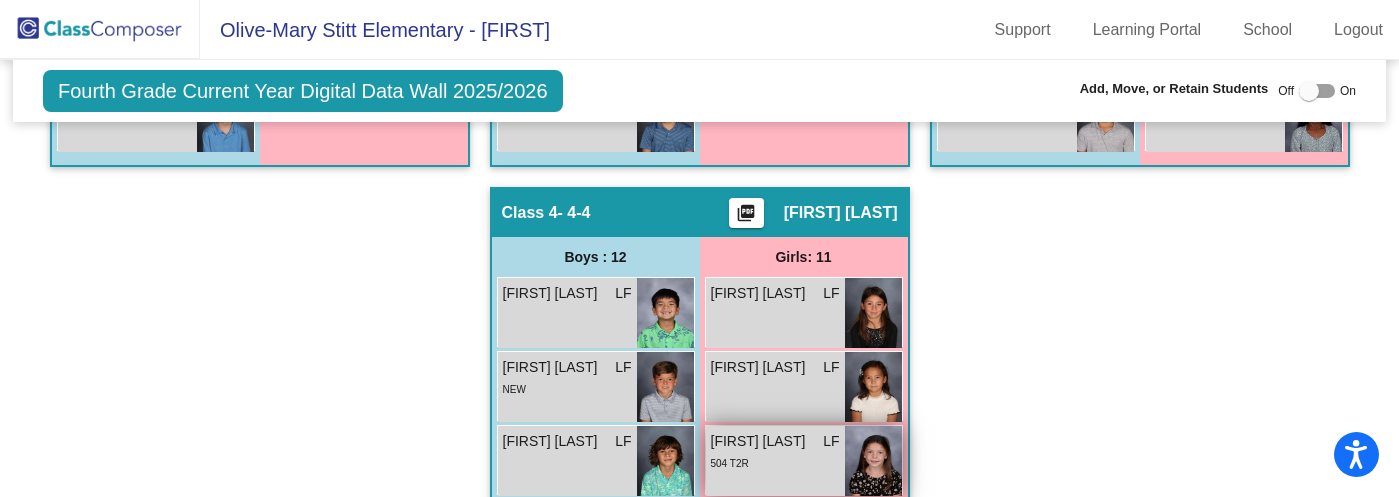 scroll, scrollTop: 1420, scrollLeft: 0, axis: vertical 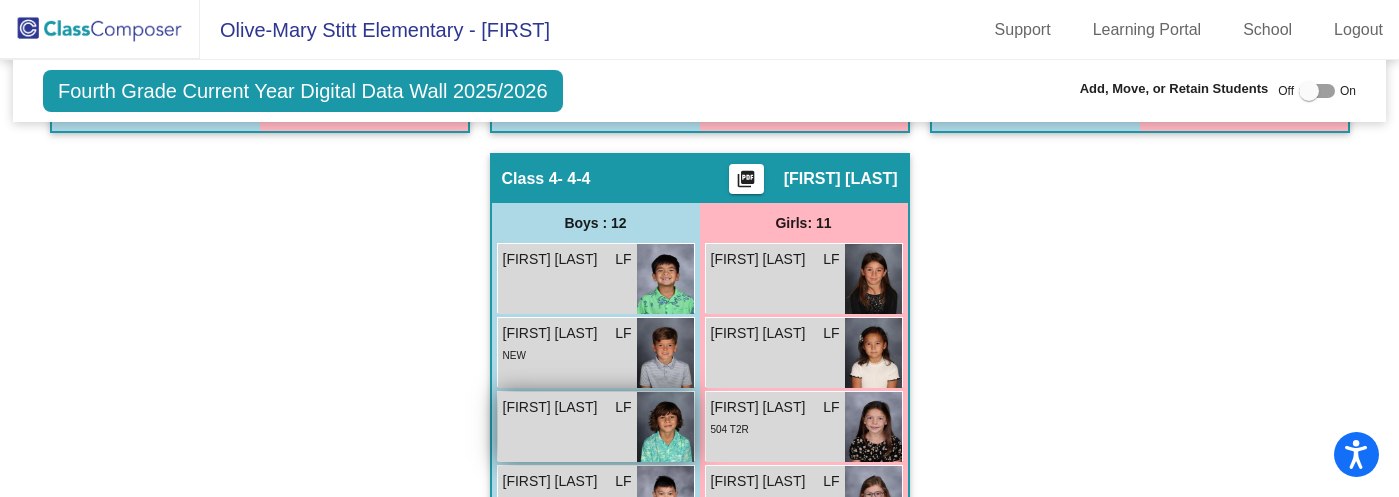 click on "[FIRST] [LAST] LF lock do_not_disturb_alt" at bounding box center (567, 427) 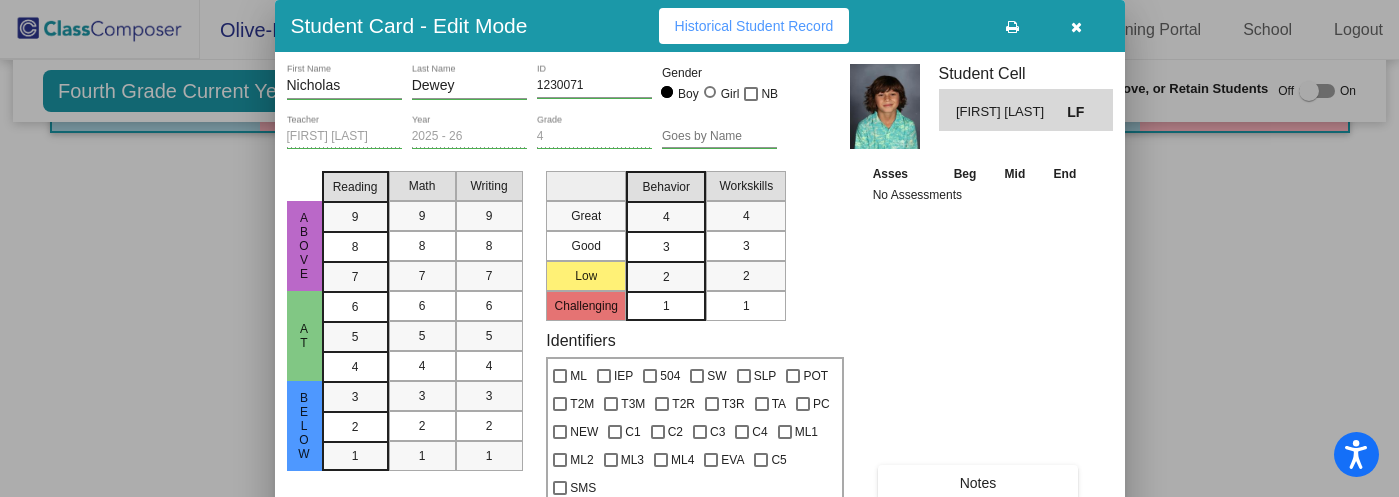 click at bounding box center [1076, 27] 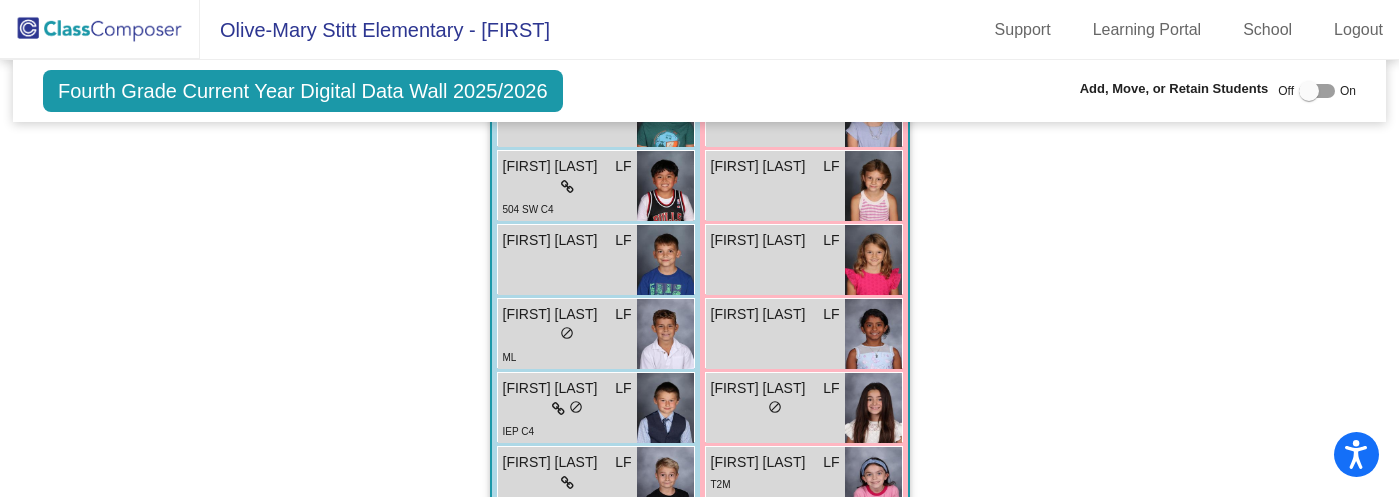 scroll, scrollTop: 1887, scrollLeft: 0, axis: vertical 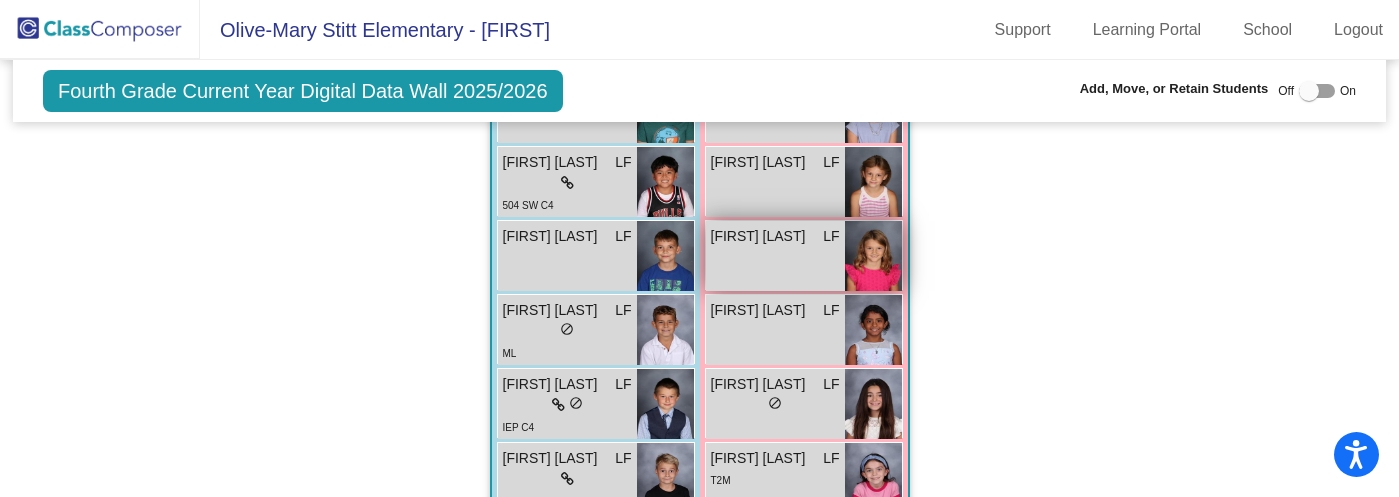 click on "[FIRST] [LAST]" at bounding box center (761, 236) 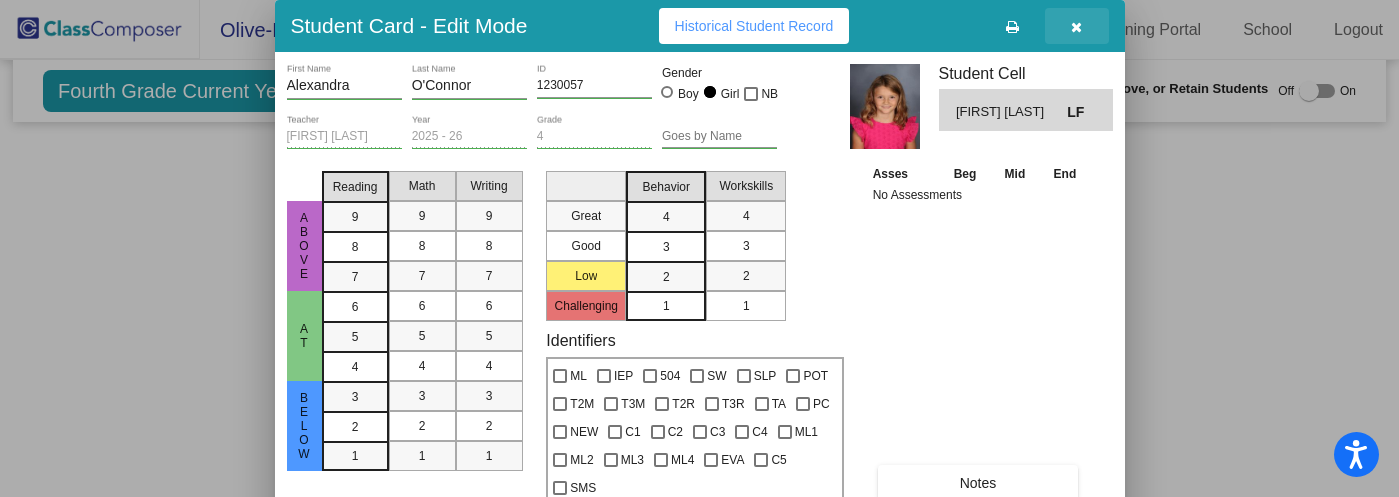 click at bounding box center (1076, 27) 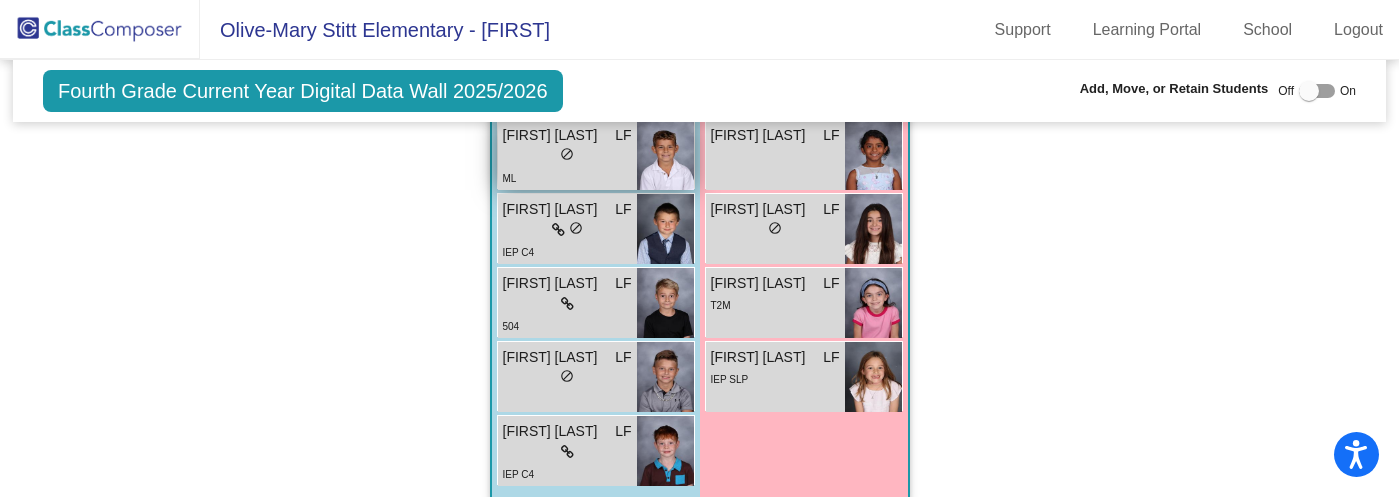 scroll, scrollTop: 2064, scrollLeft: 0, axis: vertical 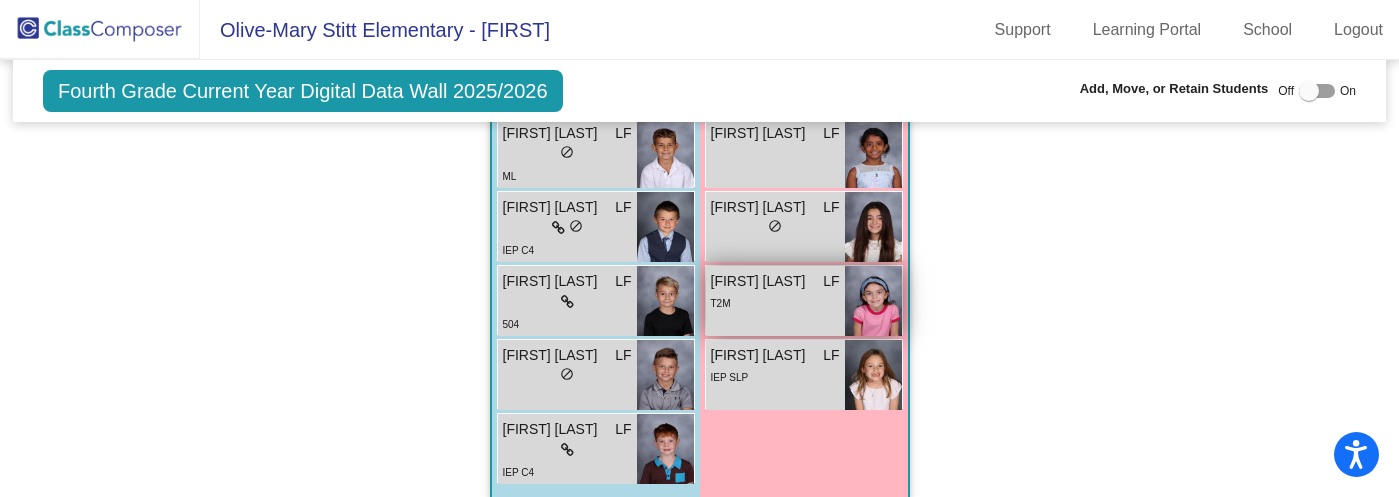 click on "T2M" at bounding box center (775, 302) 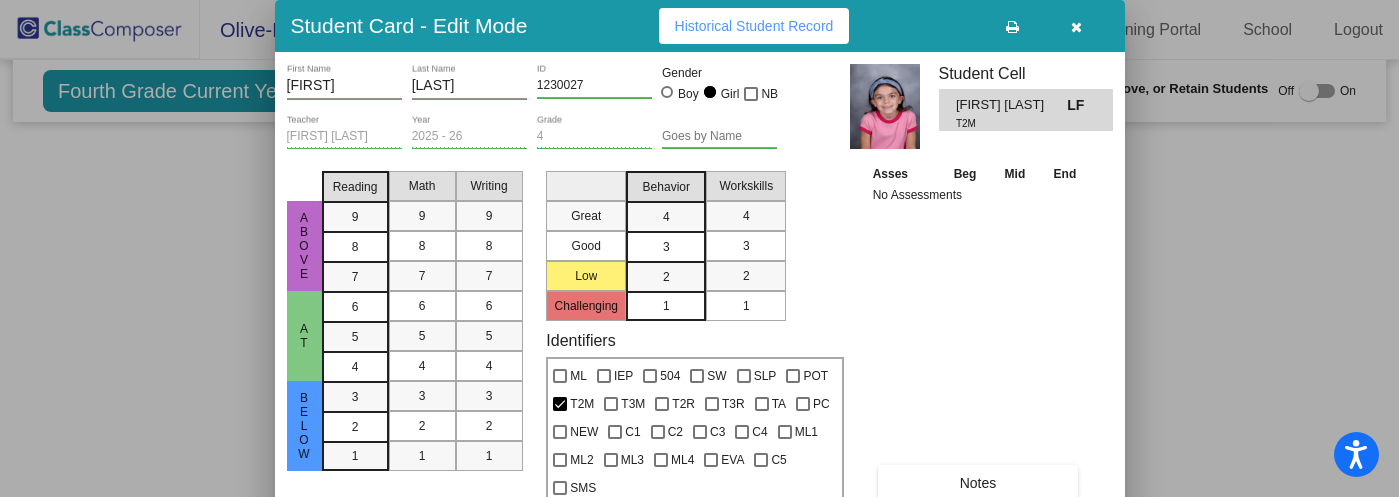 click at bounding box center [1076, 27] 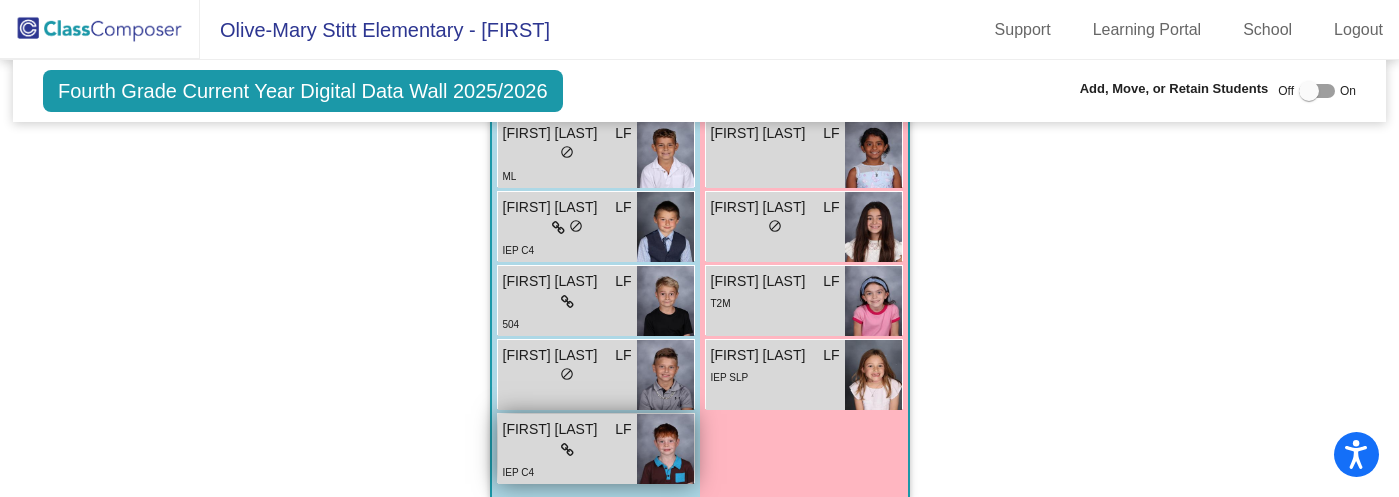 scroll, scrollTop: 2095, scrollLeft: 0, axis: vertical 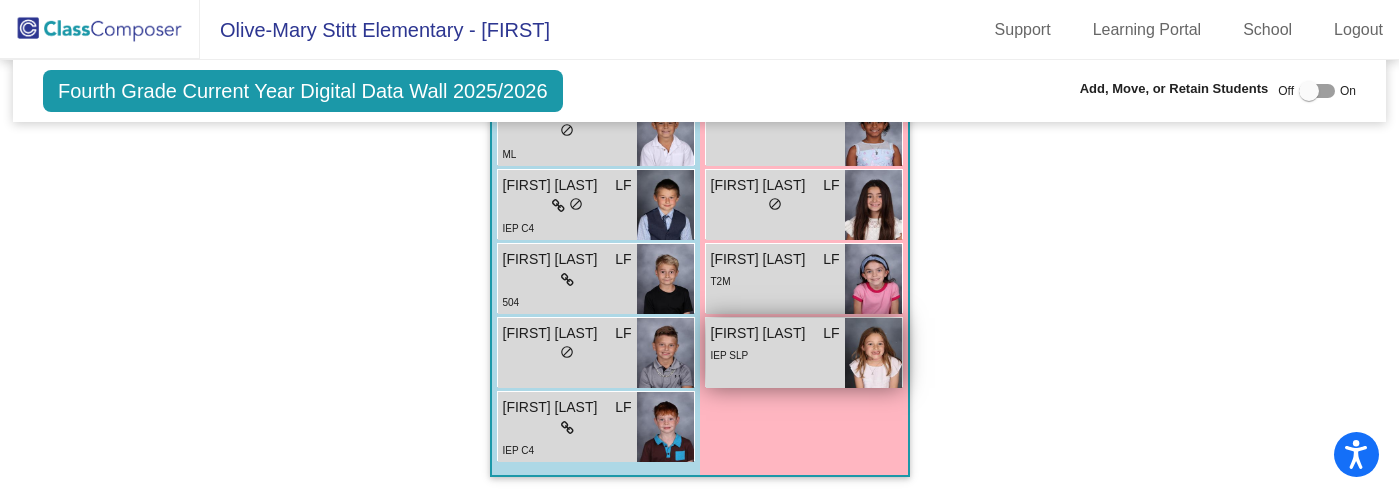 click on "[FIRST] [LAST]" at bounding box center [761, 333] 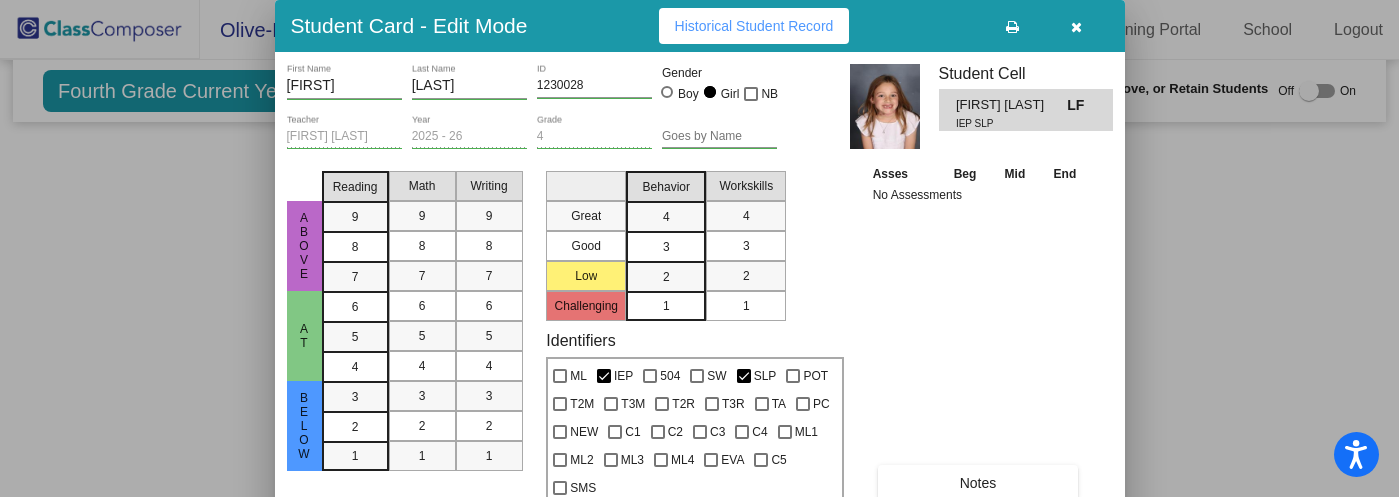 click at bounding box center (1076, 27) 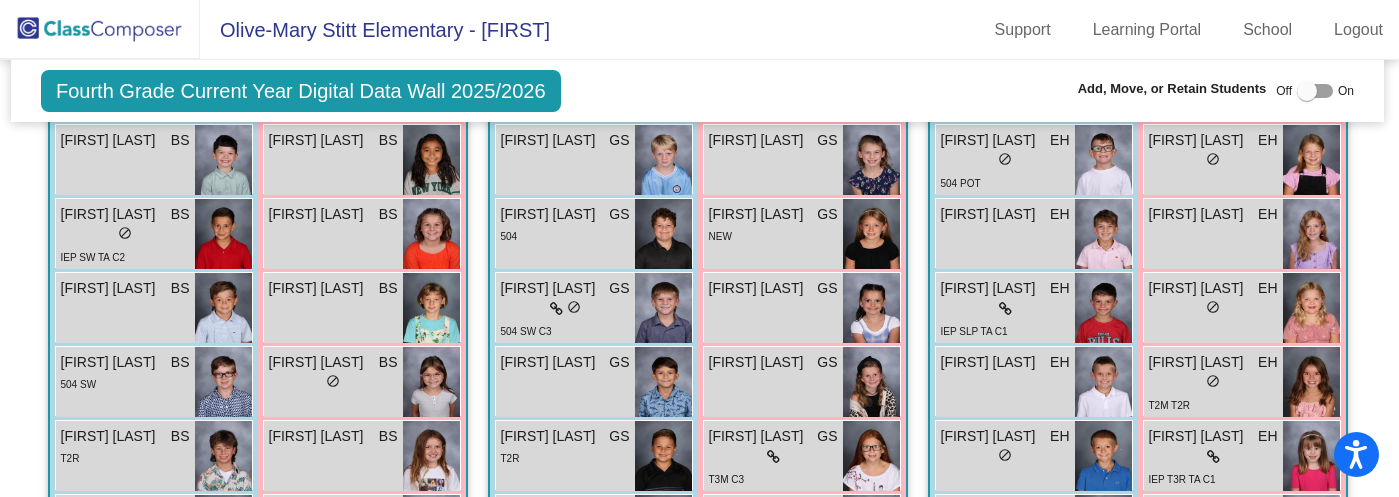scroll, scrollTop: 0, scrollLeft: 2, axis: horizontal 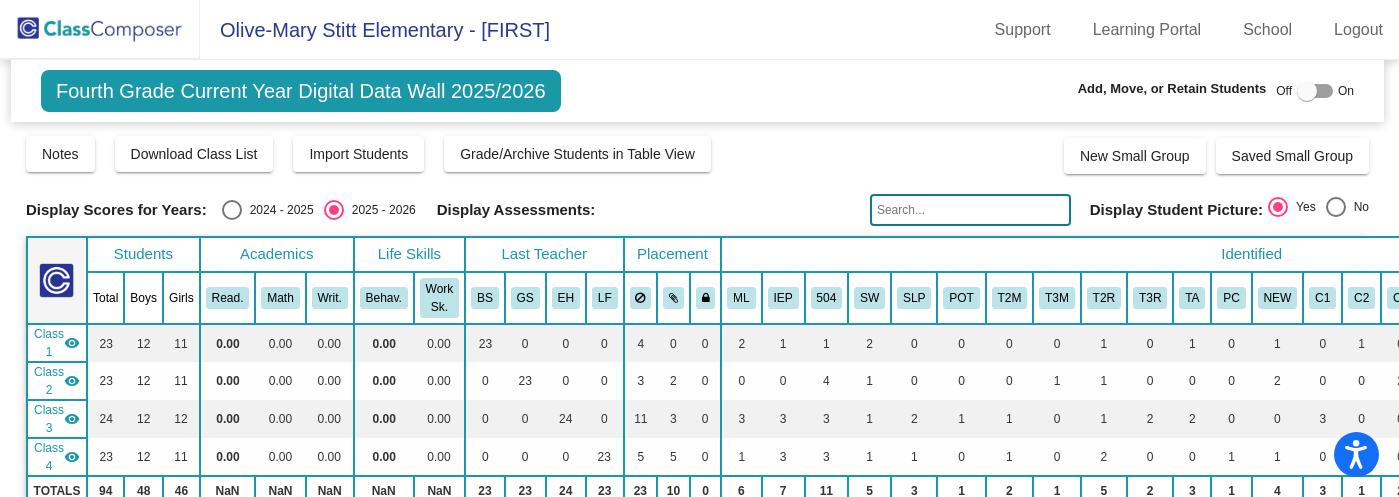 click 